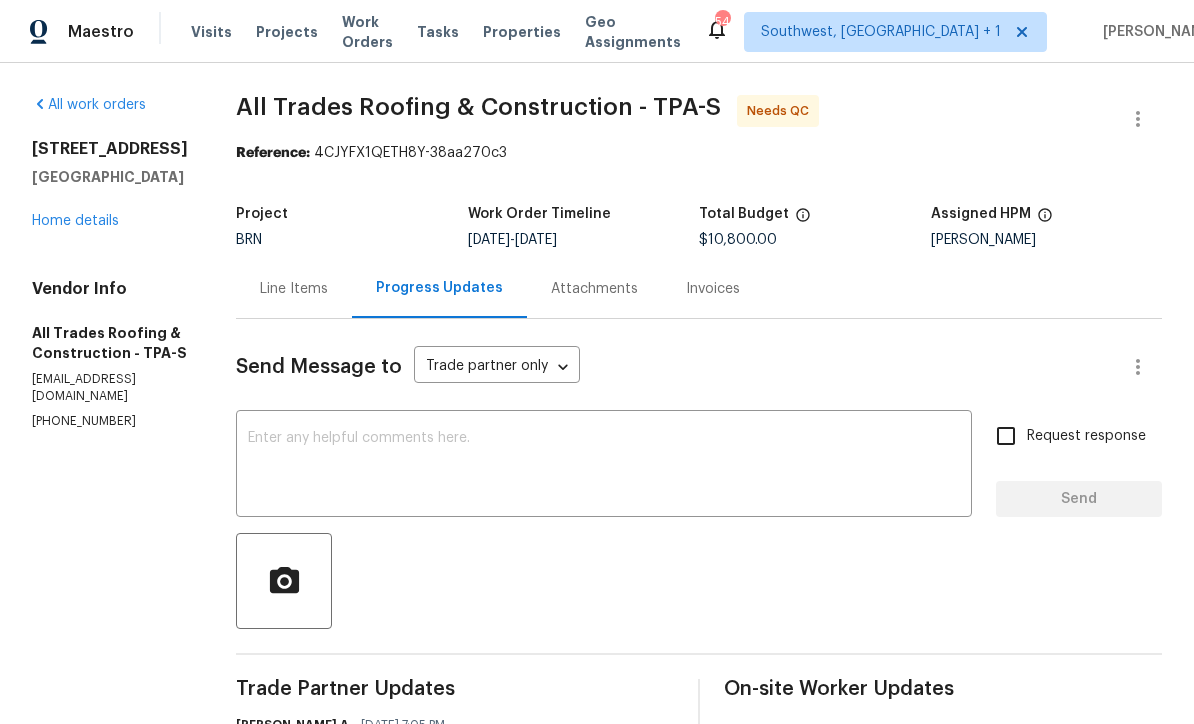 scroll, scrollTop: 0, scrollLeft: 0, axis: both 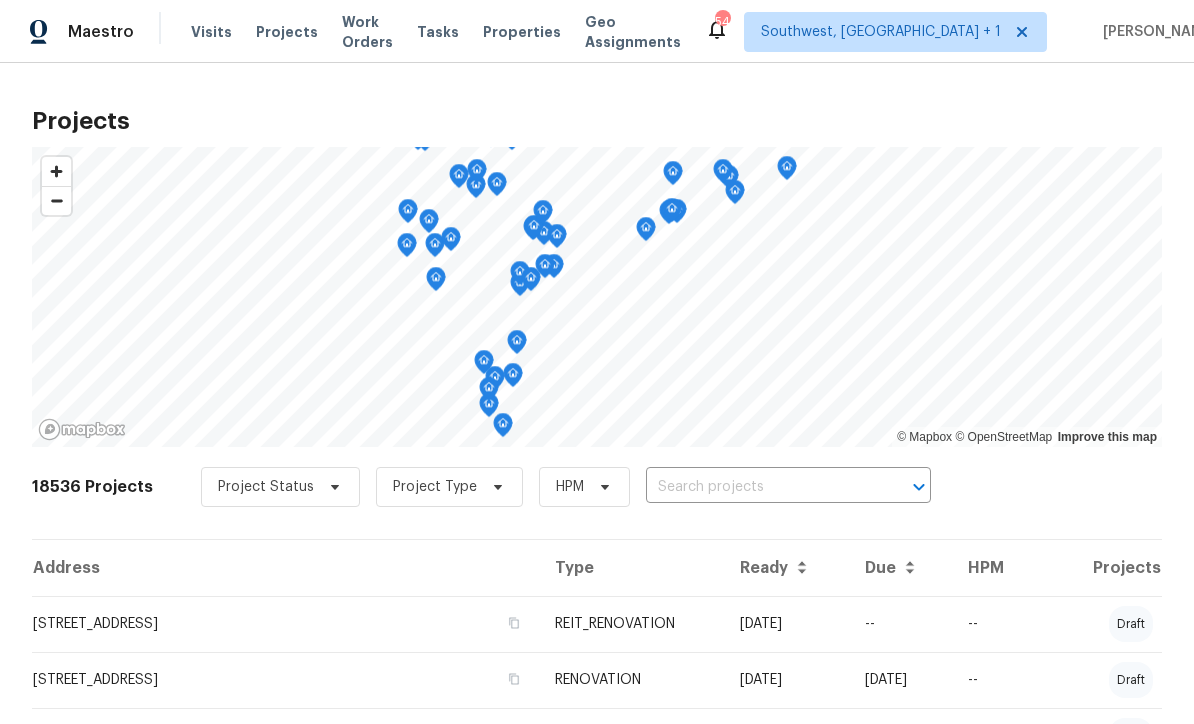 click at bounding box center (760, 487) 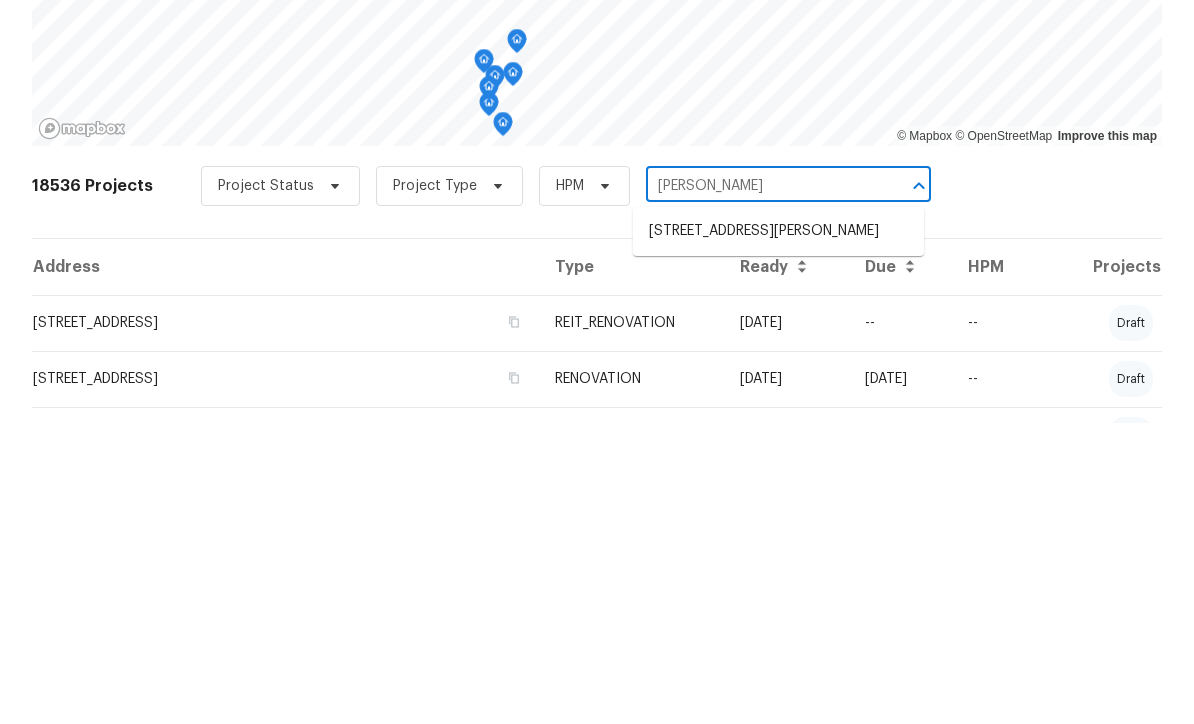 type on "[PERSON_NAME]" 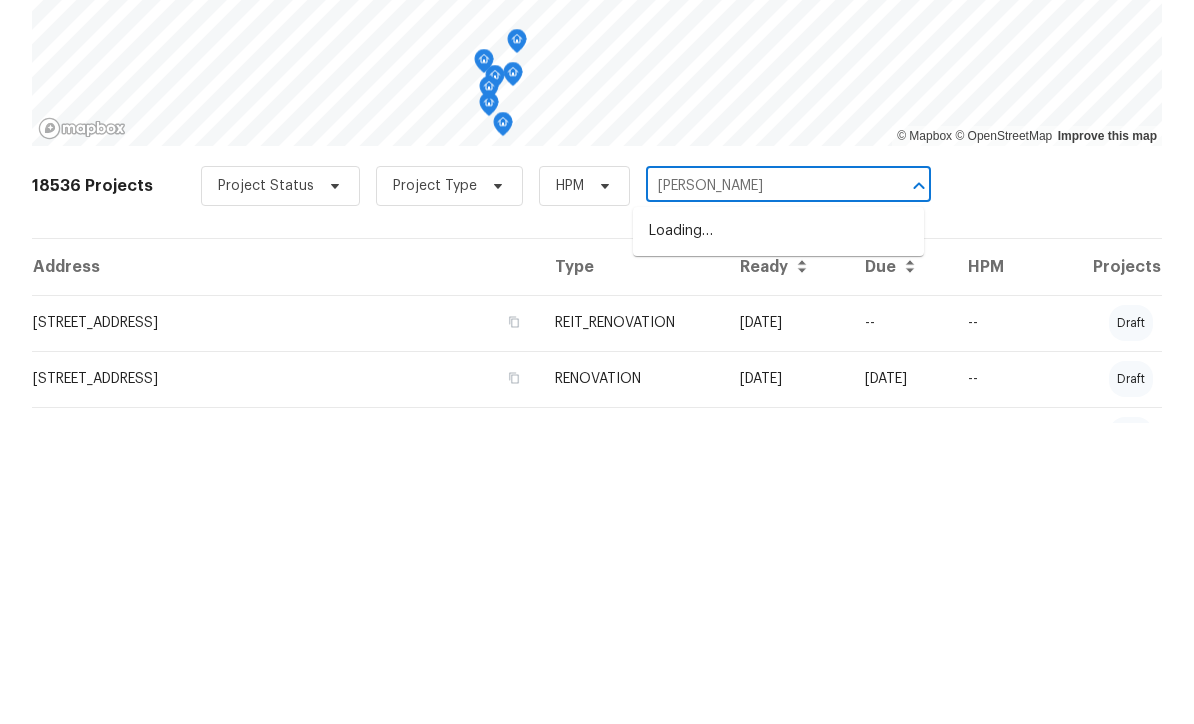 scroll, scrollTop: 66, scrollLeft: 0, axis: vertical 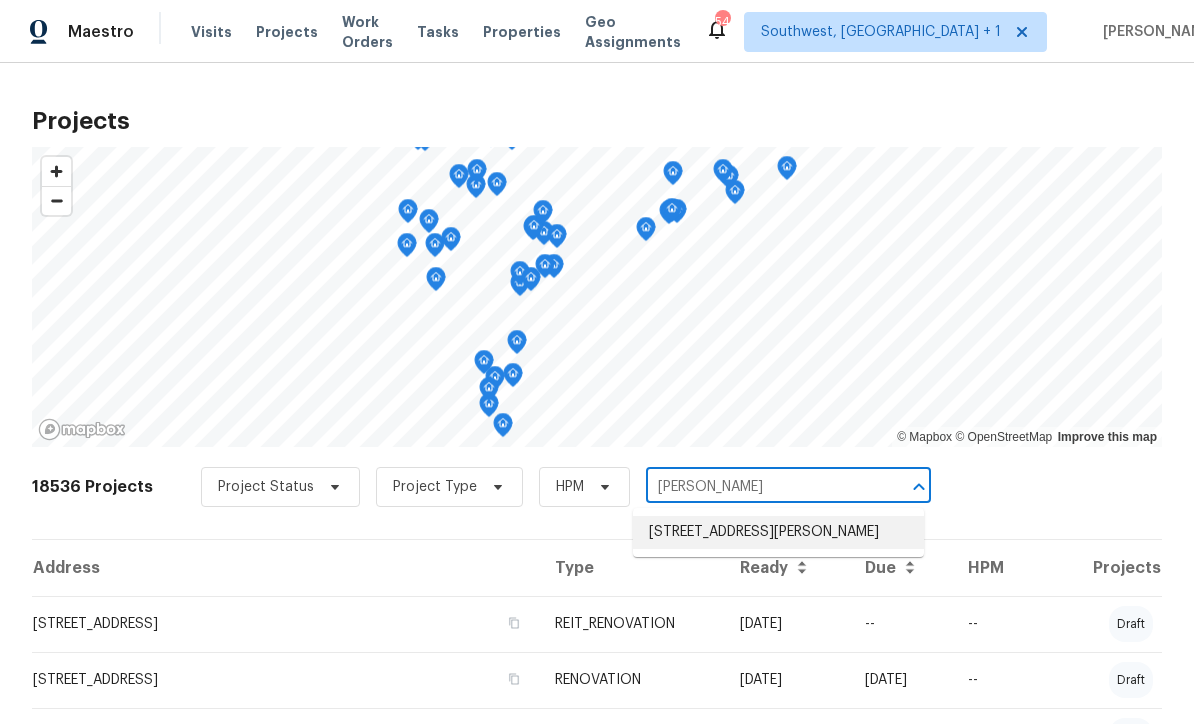 click on "[STREET_ADDRESS][PERSON_NAME]" at bounding box center (778, 532) 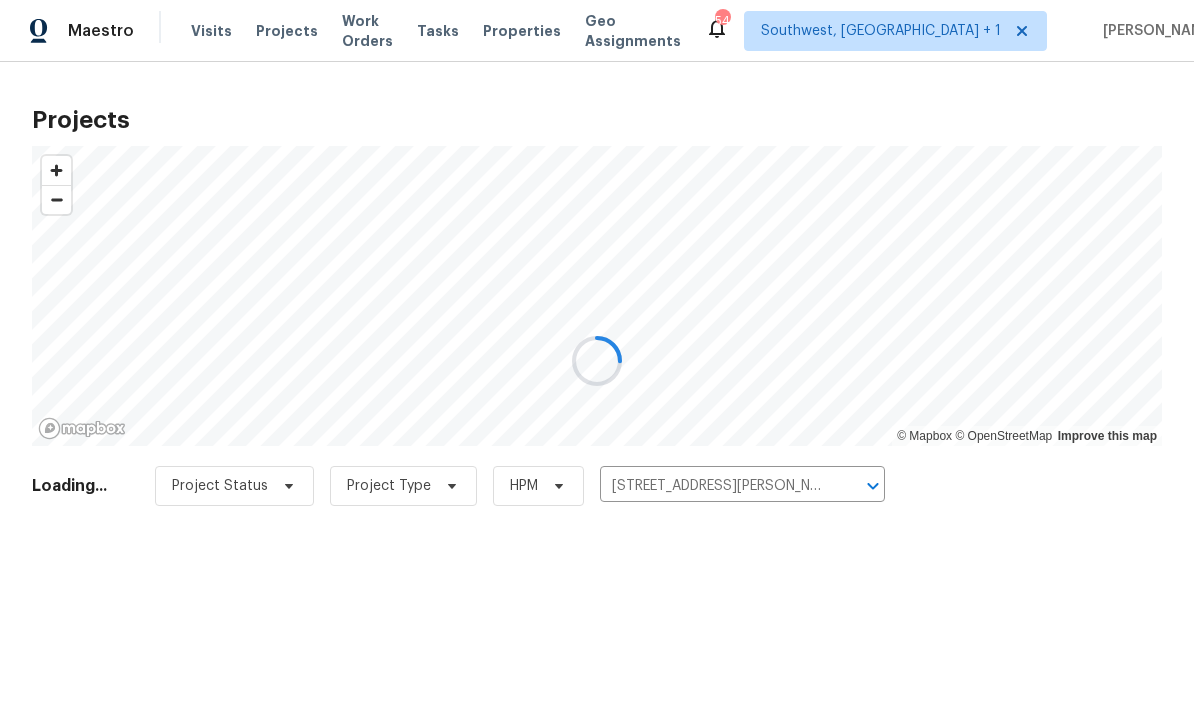 scroll, scrollTop: 1, scrollLeft: 0, axis: vertical 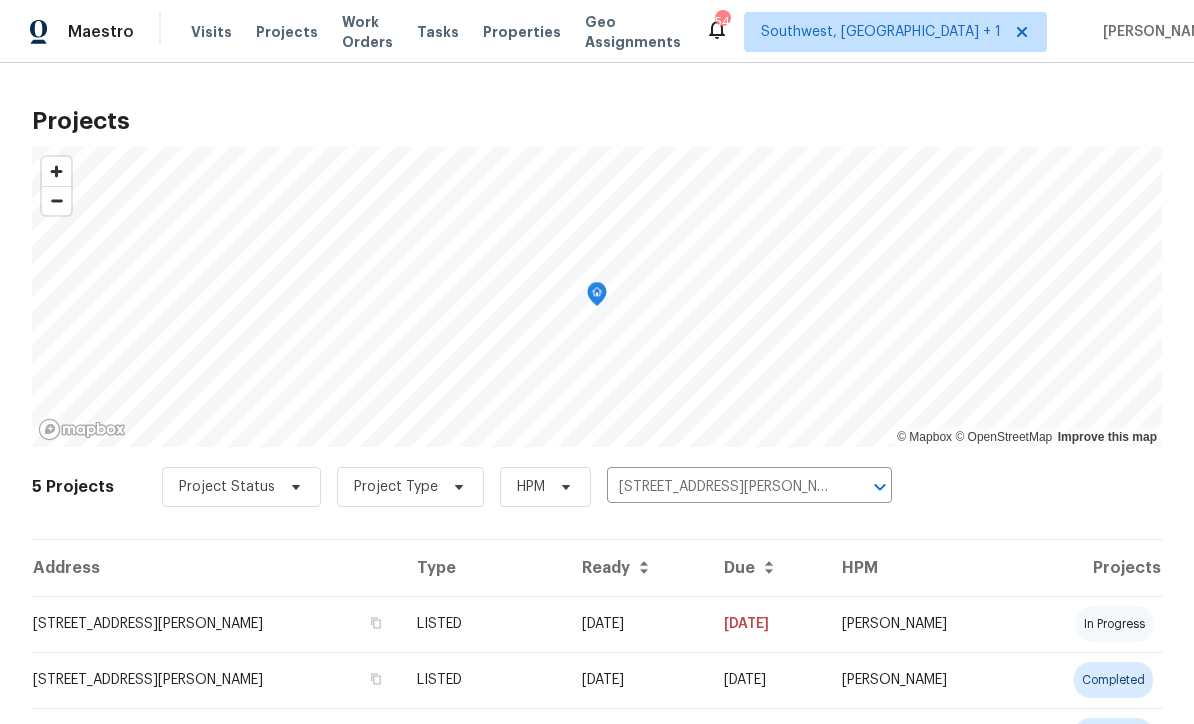 click on "[DATE]" at bounding box center (637, 624) 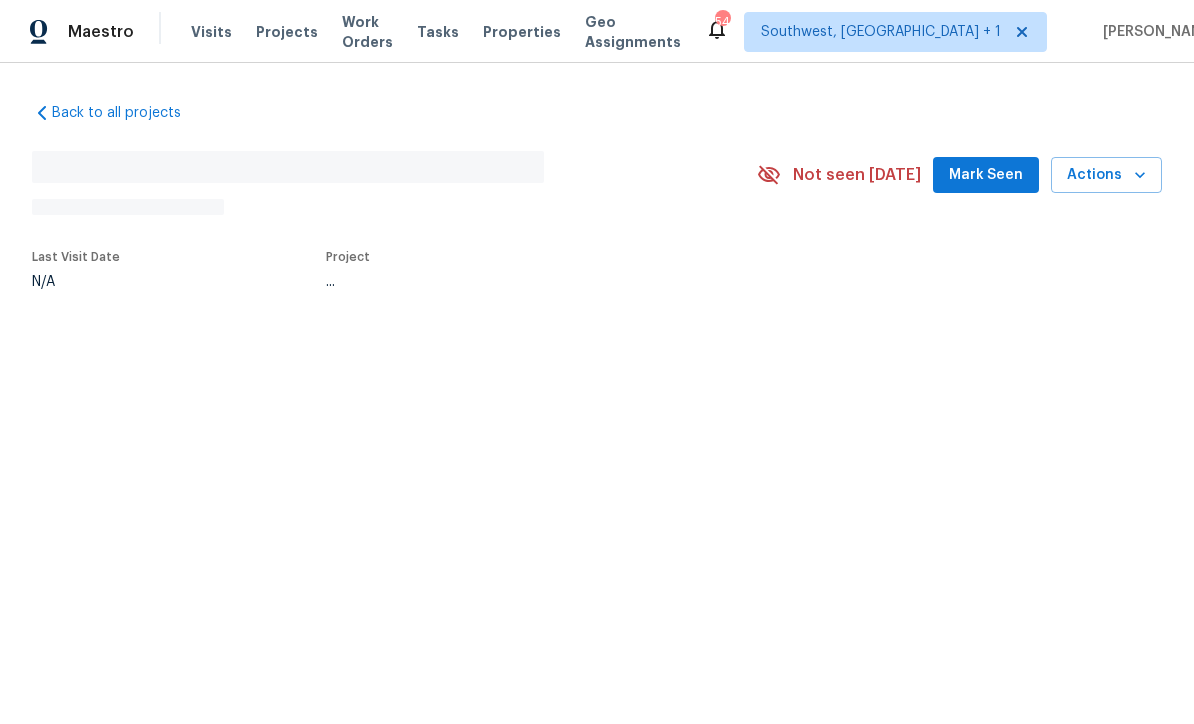 scroll, scrollTop: 0, scrollLeft: 0, axis: both 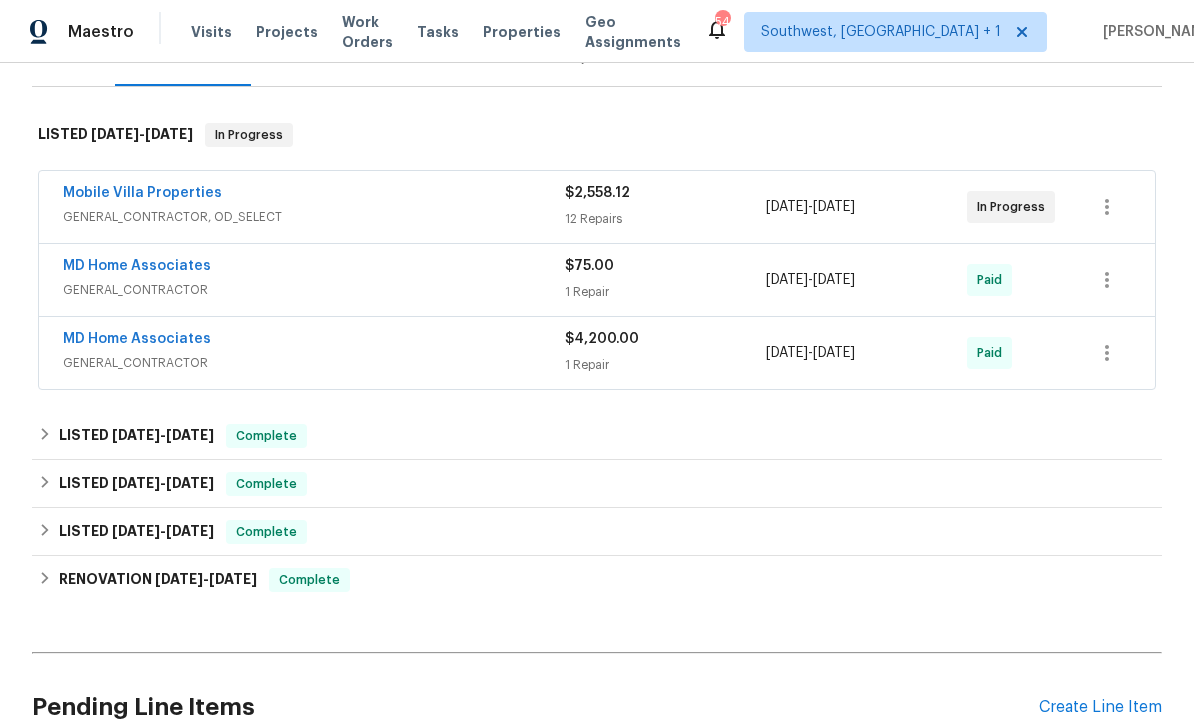 click on "$4,200.00" at bounding box center (665, 339) 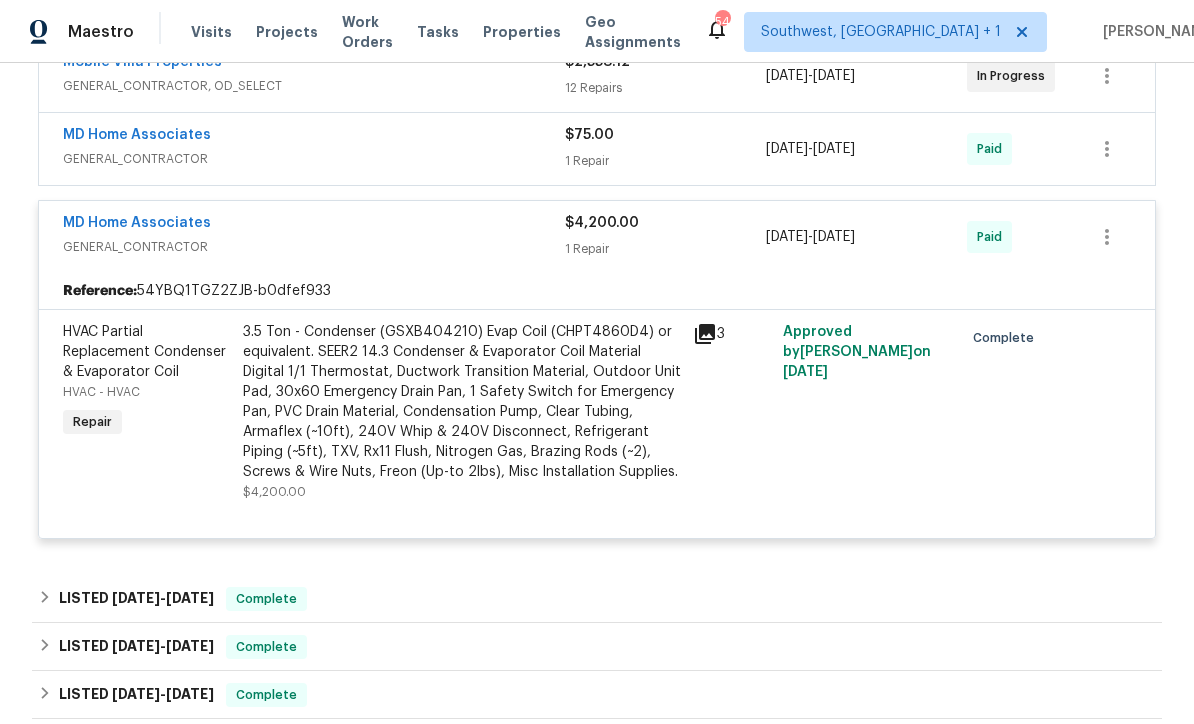 scroll, scrollTop: 316, scrollLeft: 0, axis: vertical 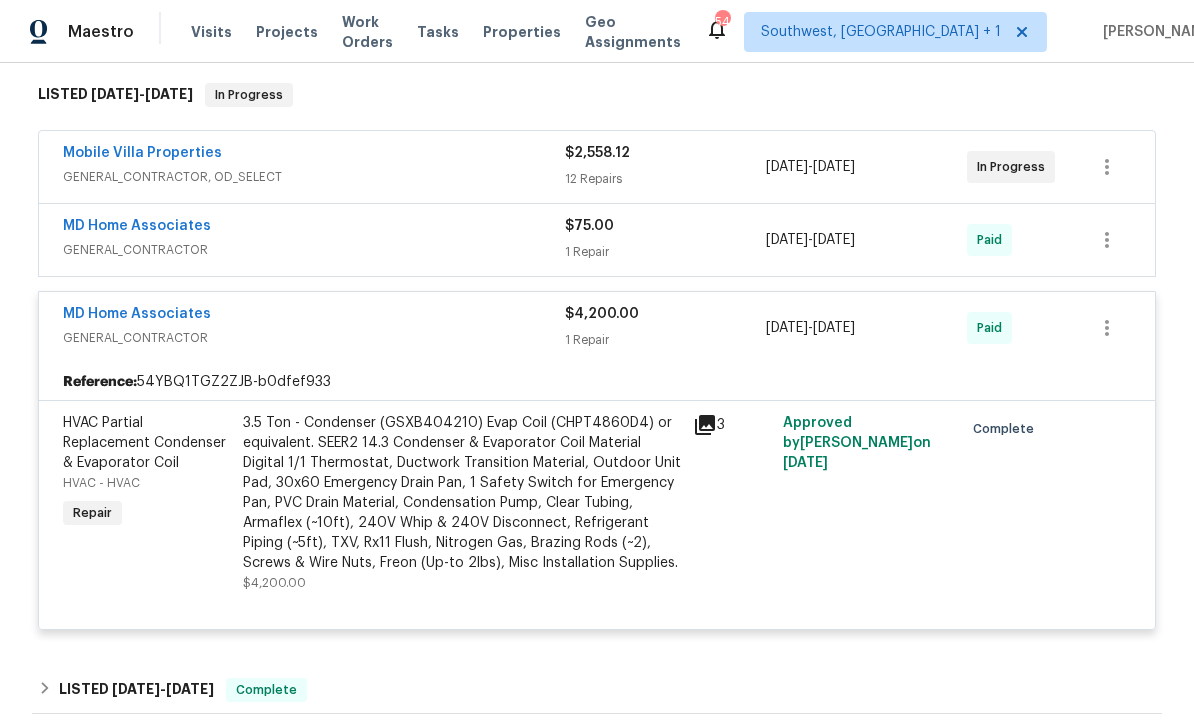 click on "MD Home Associates" at bounding box center (137, 314) 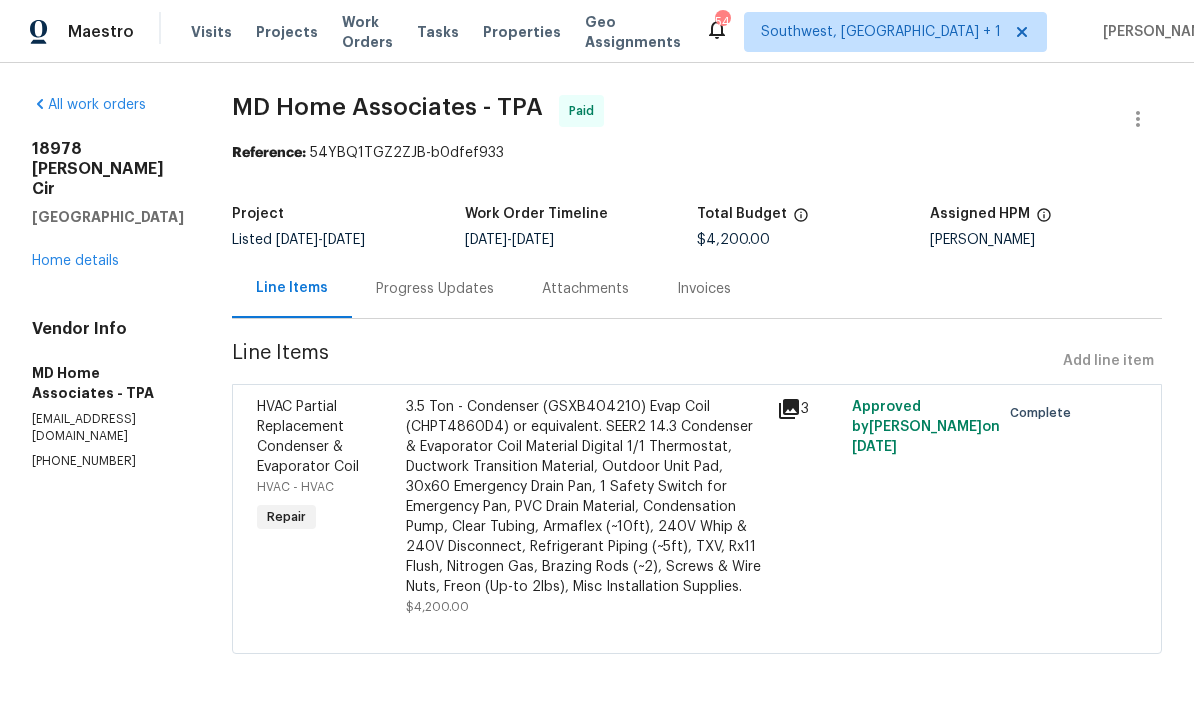 click on "Progress Updates" at bounding box center (435, 289) 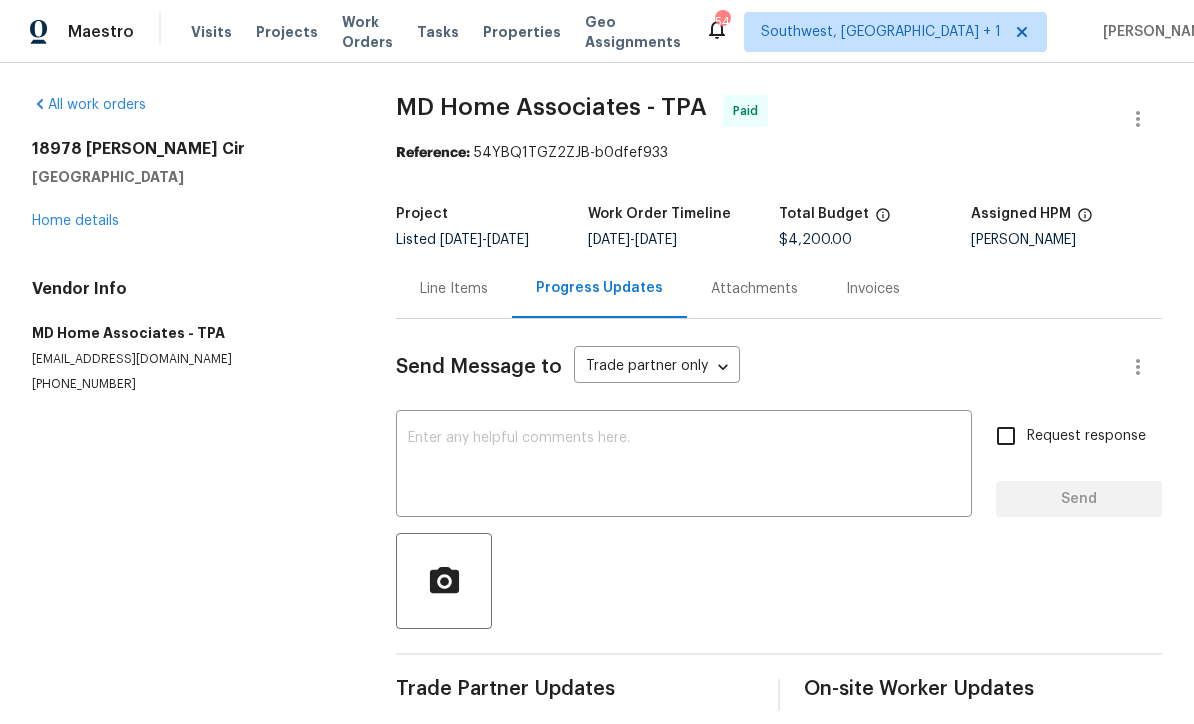 scroll, scrollTop: 20, scrollLeft: 0, axis: vertical 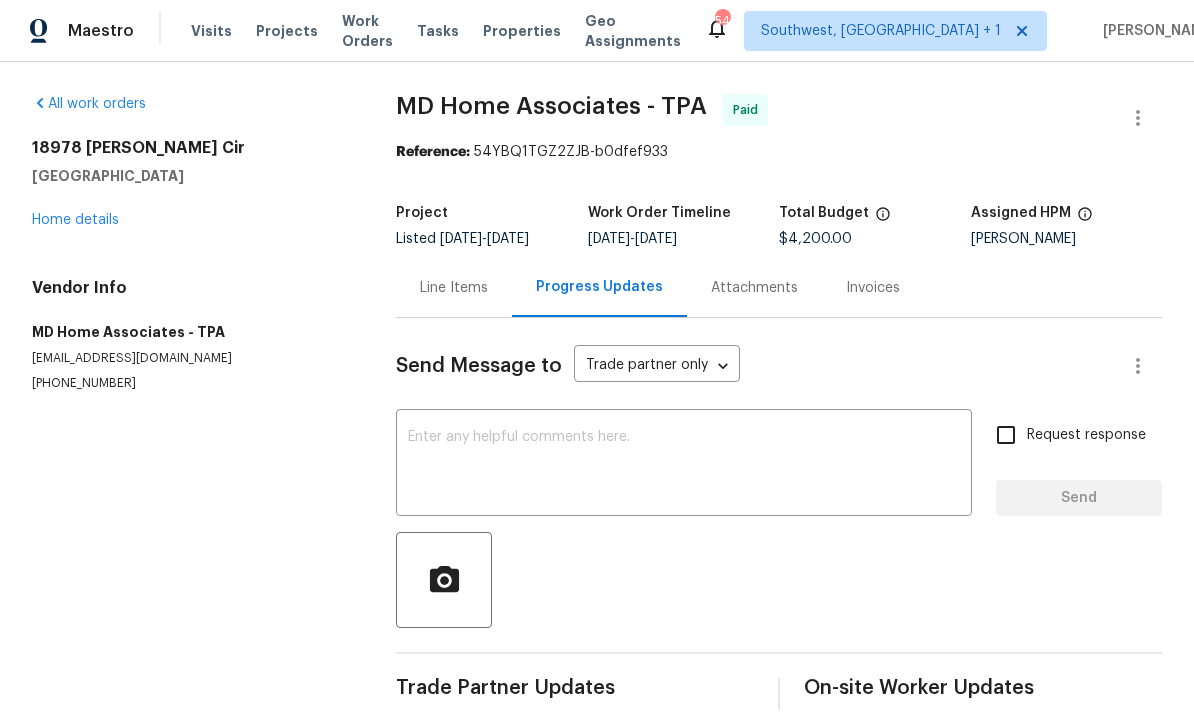 click on "Line Items" at bounding box center [454, 289] 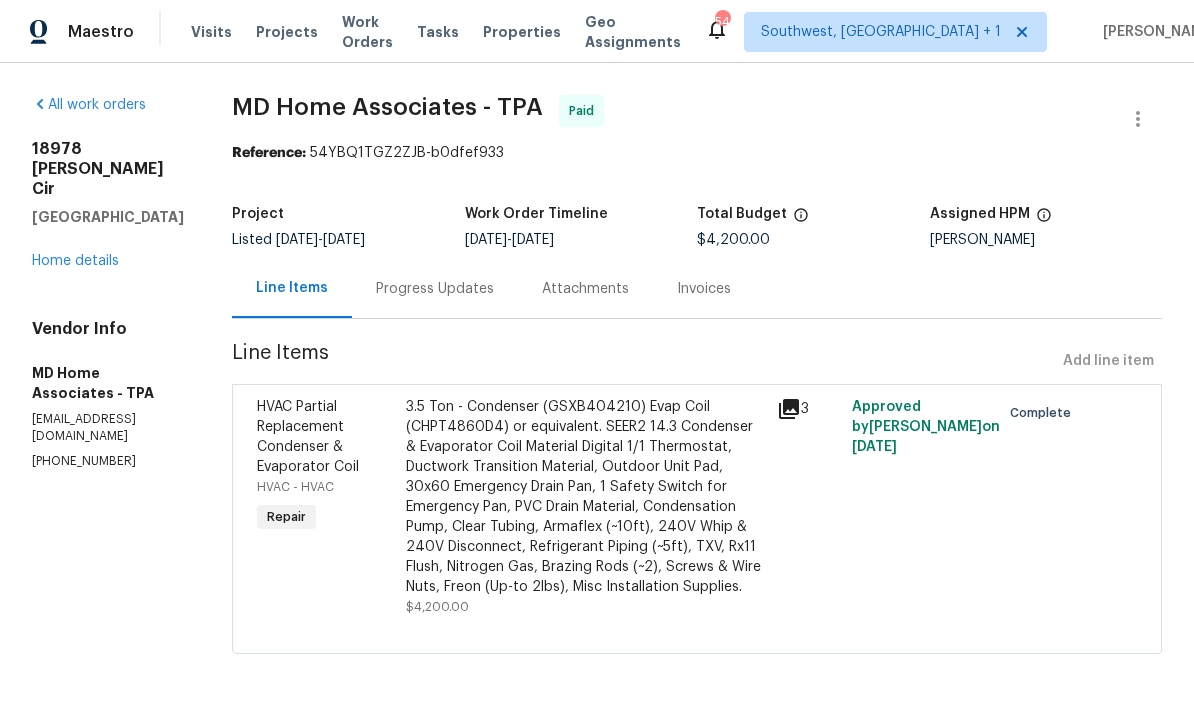 click on "Progress Updates" at bounding box center (435, 289) 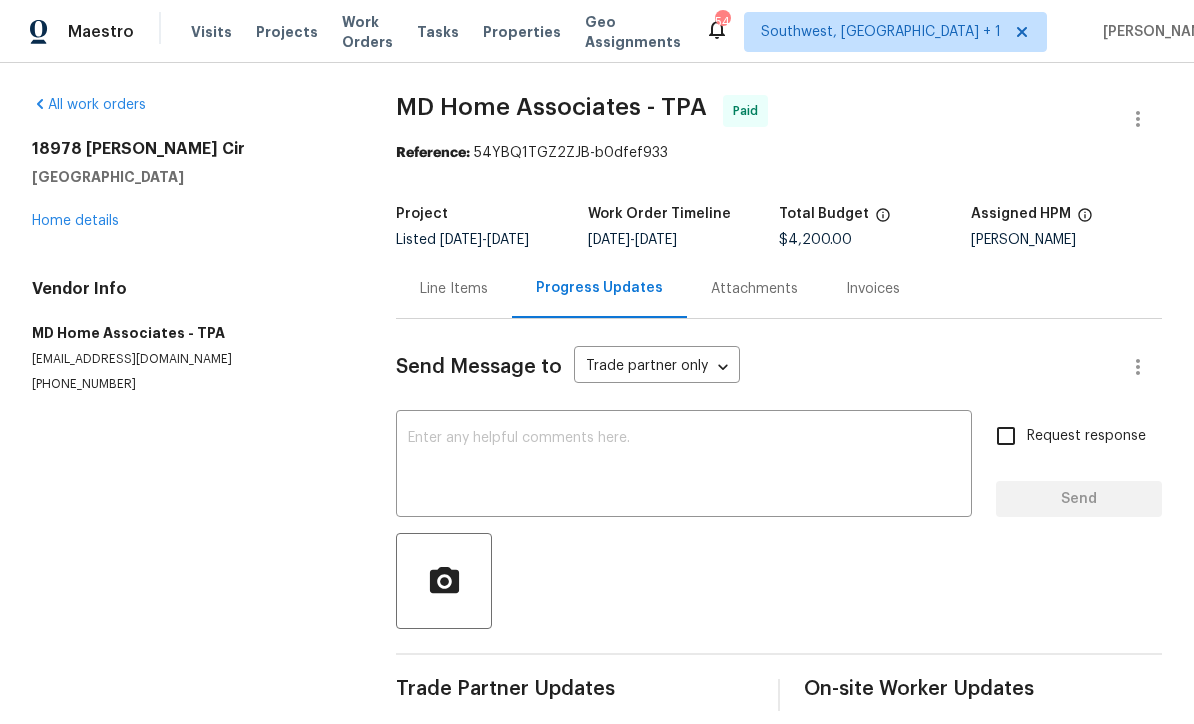 scroll, scrollTop: 20, scrollLeft: 0, axis: vertical 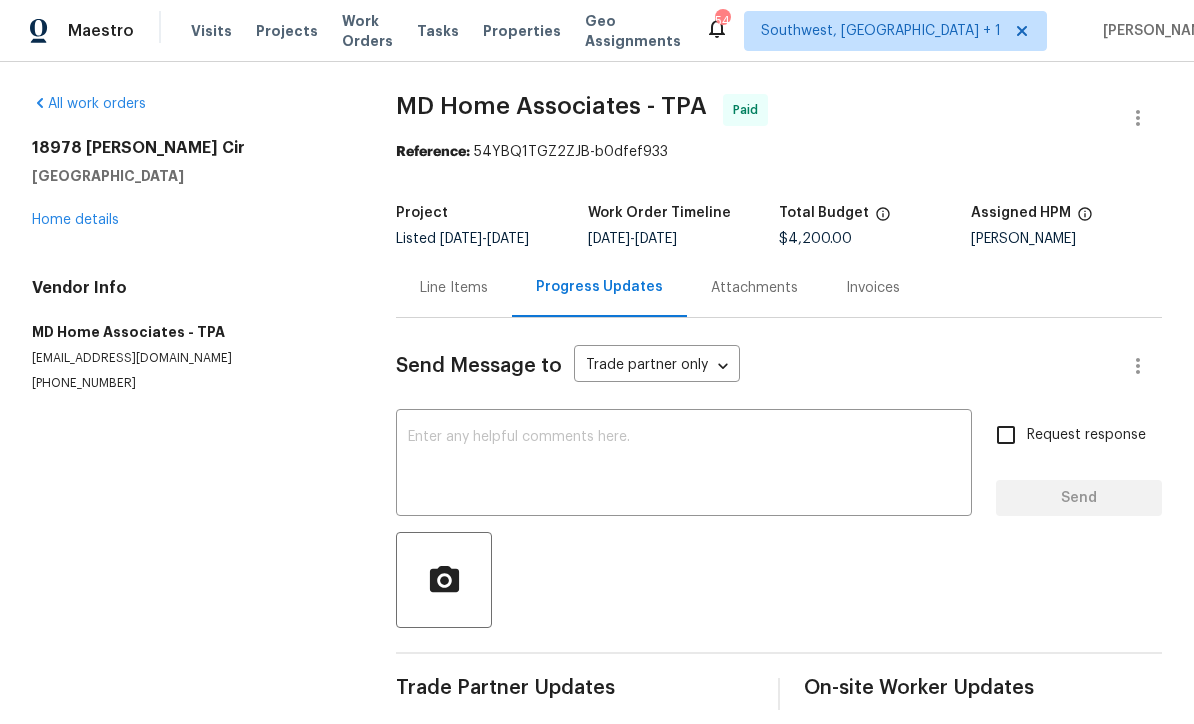 click on "Home details" at bounding box center (75, 221) 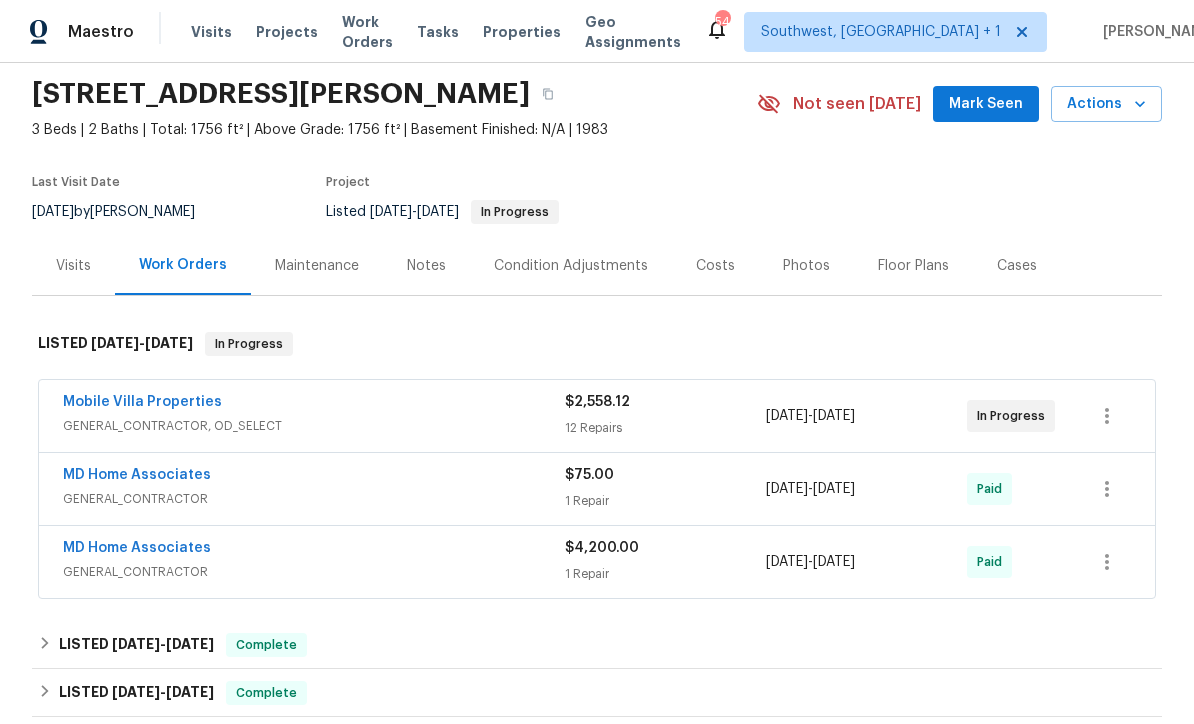 scroll, scrollTop: 101, scrollLeft: 0, axis: vertical 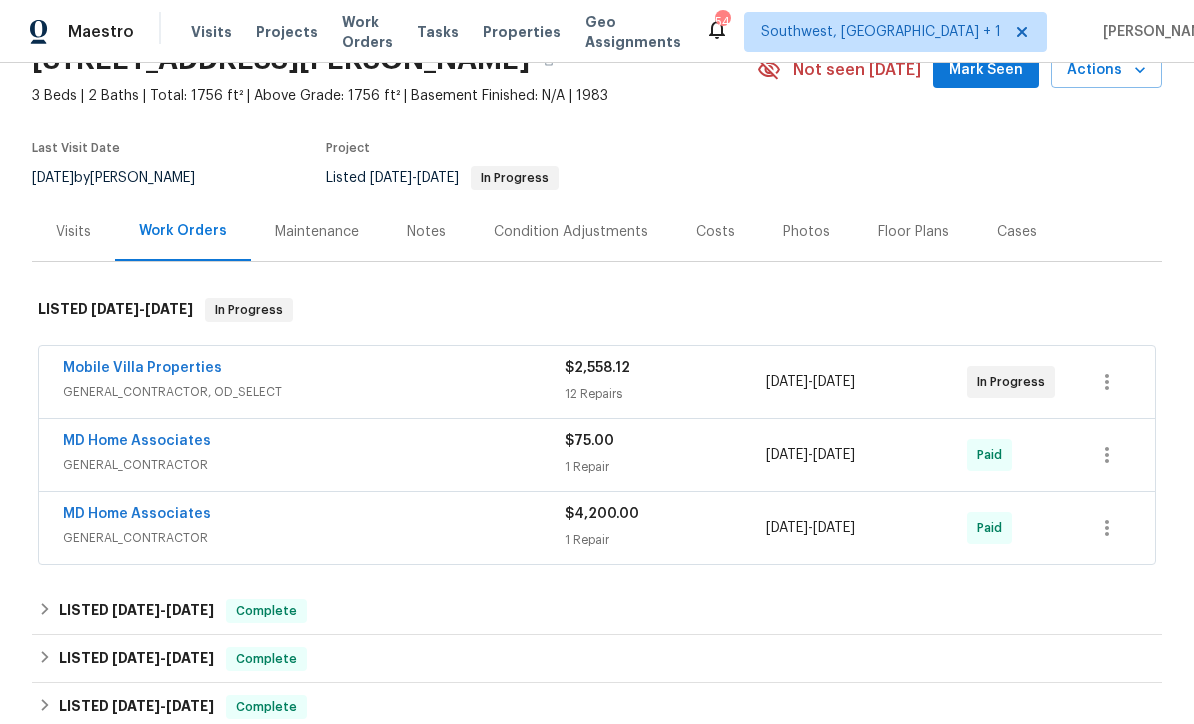 click on "MD Home Associates" at bounding box center [137, 514] 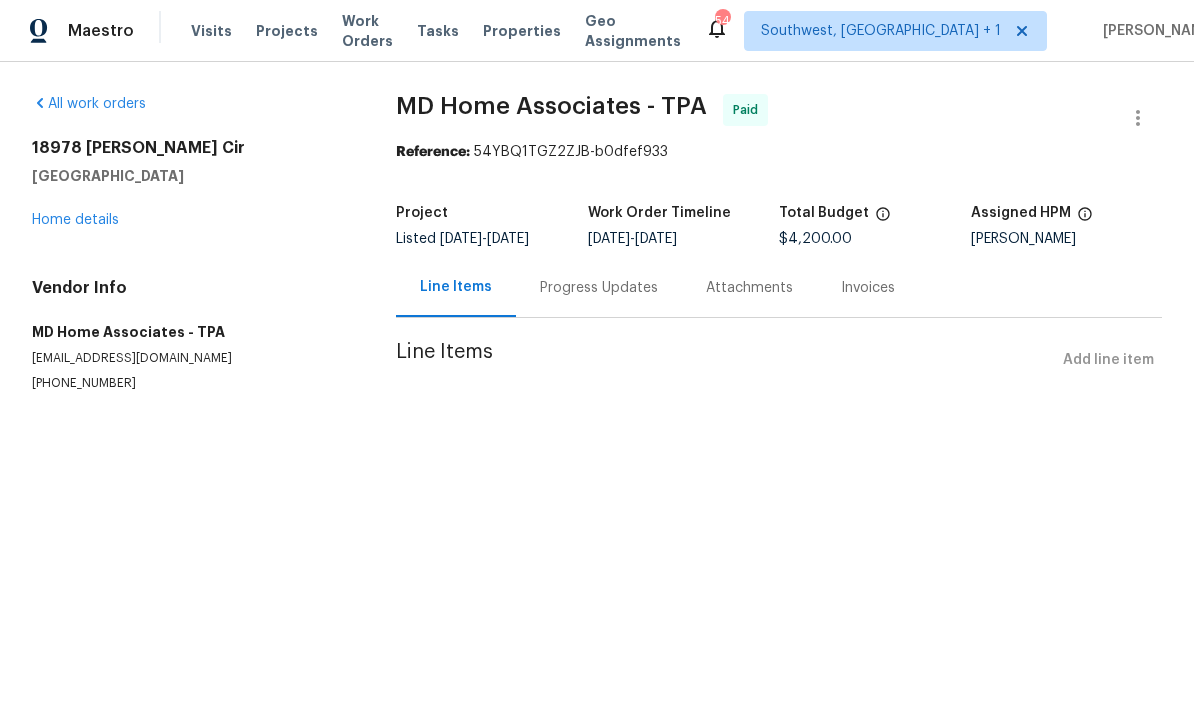 scroll, scrollTop: 1, scrollLeft: 0, axis: vertical 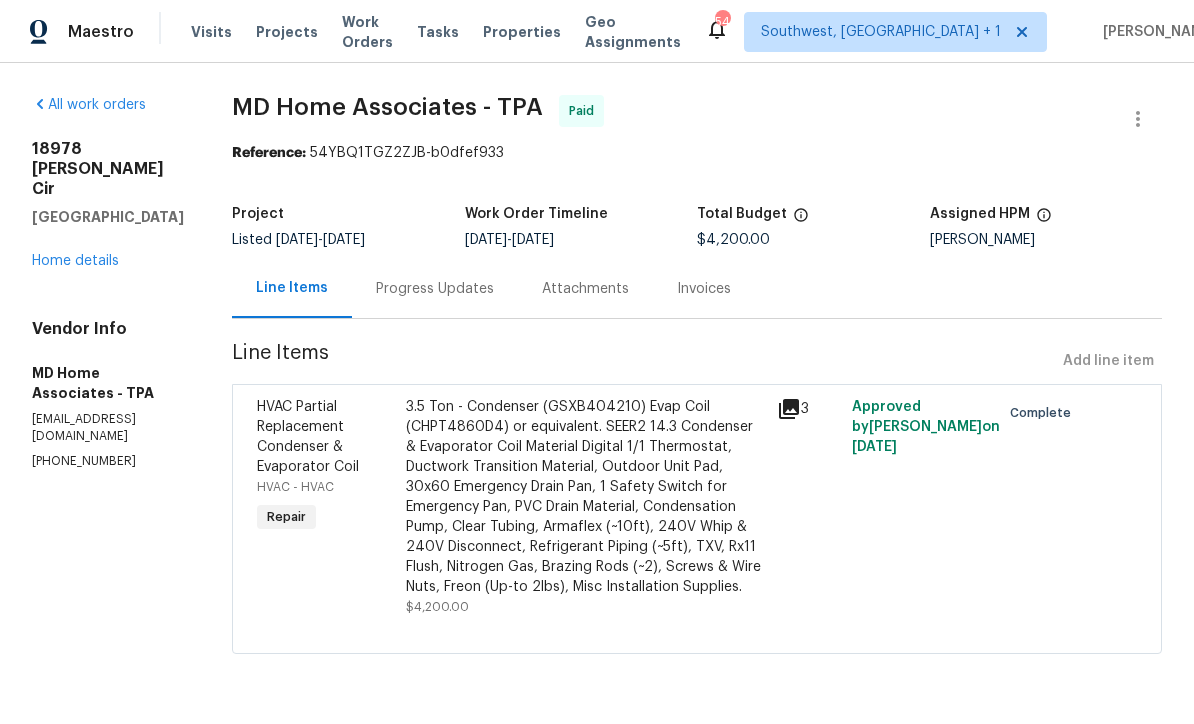 click on "Progress Updates" at bounding box center [435, 289] 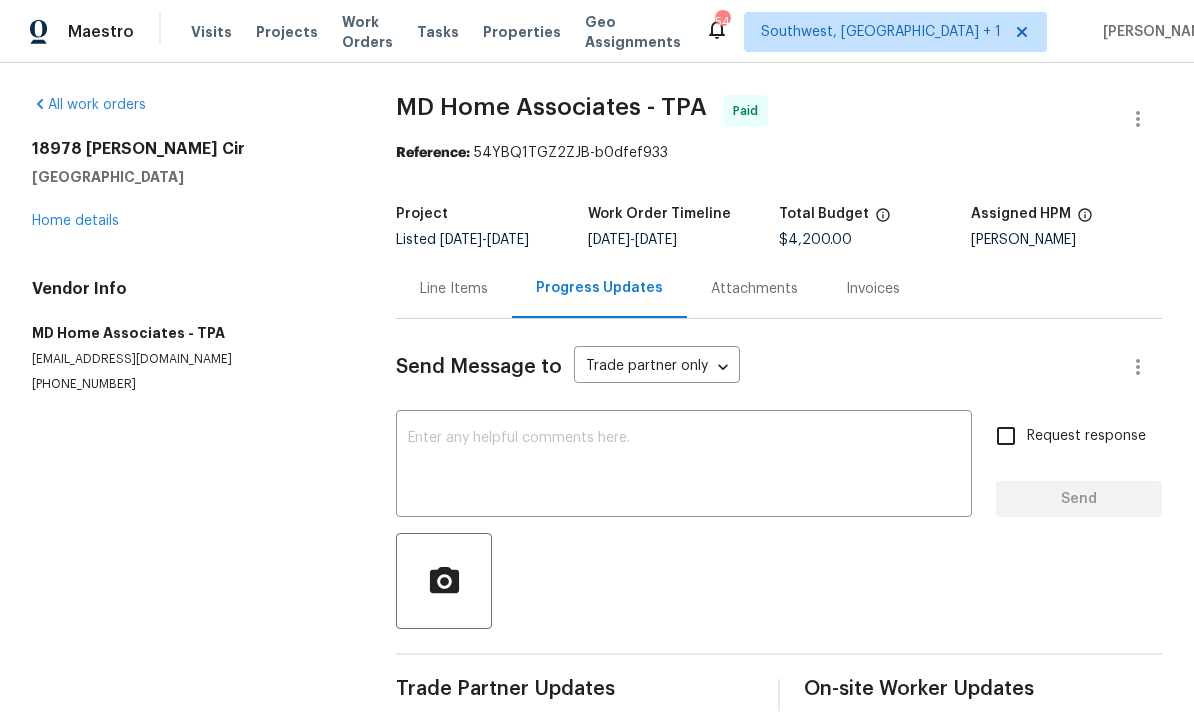scroll, scrollTop: 20, scrollLeft: 0, axis: vertical 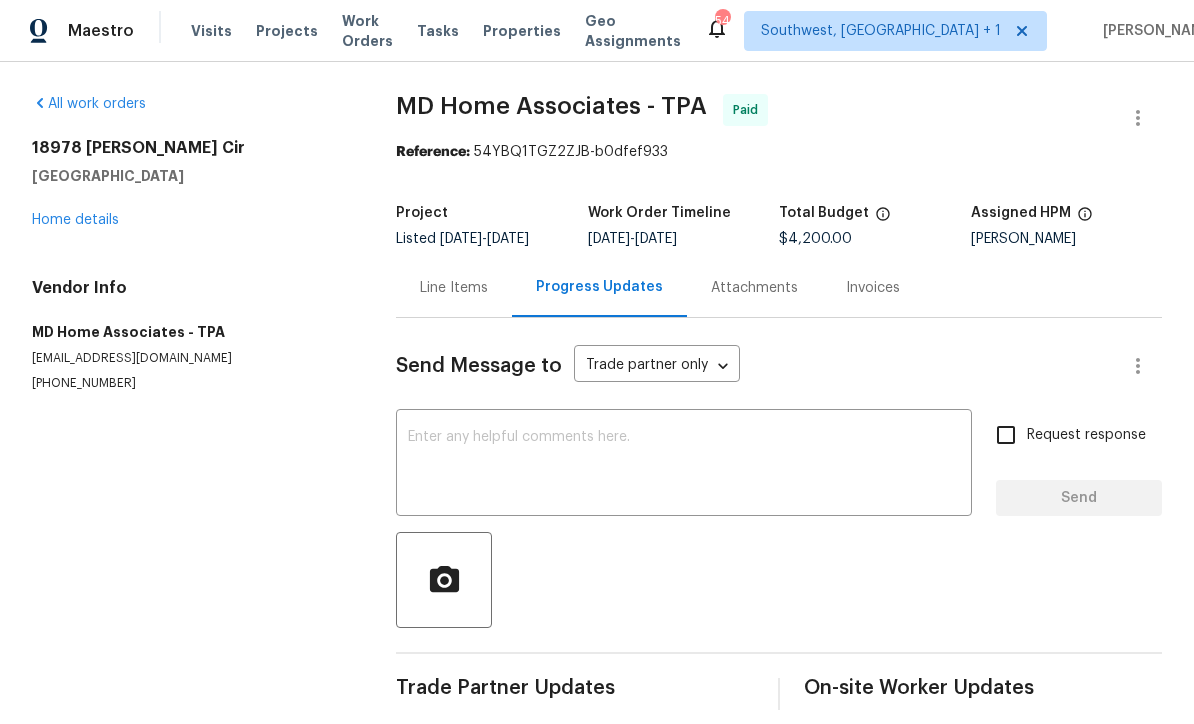 click on "Line Items" at bounding box center [454, 288] 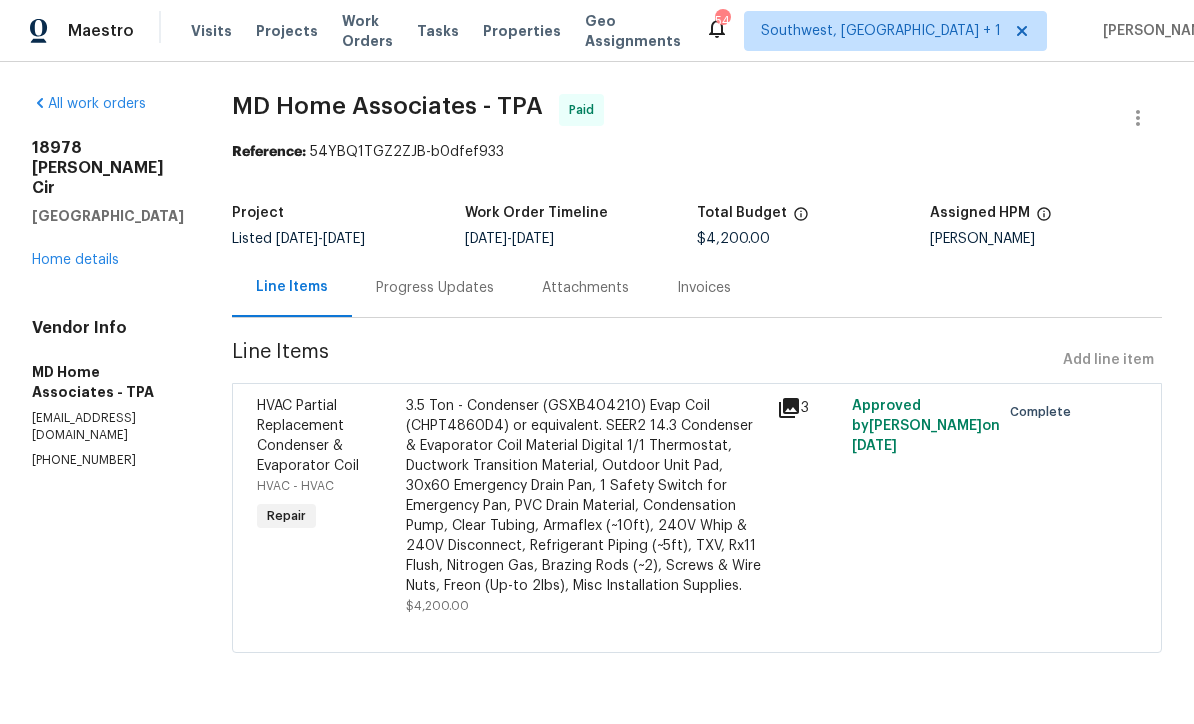 click on "Progress Updates" at bounding box center (435, 289) 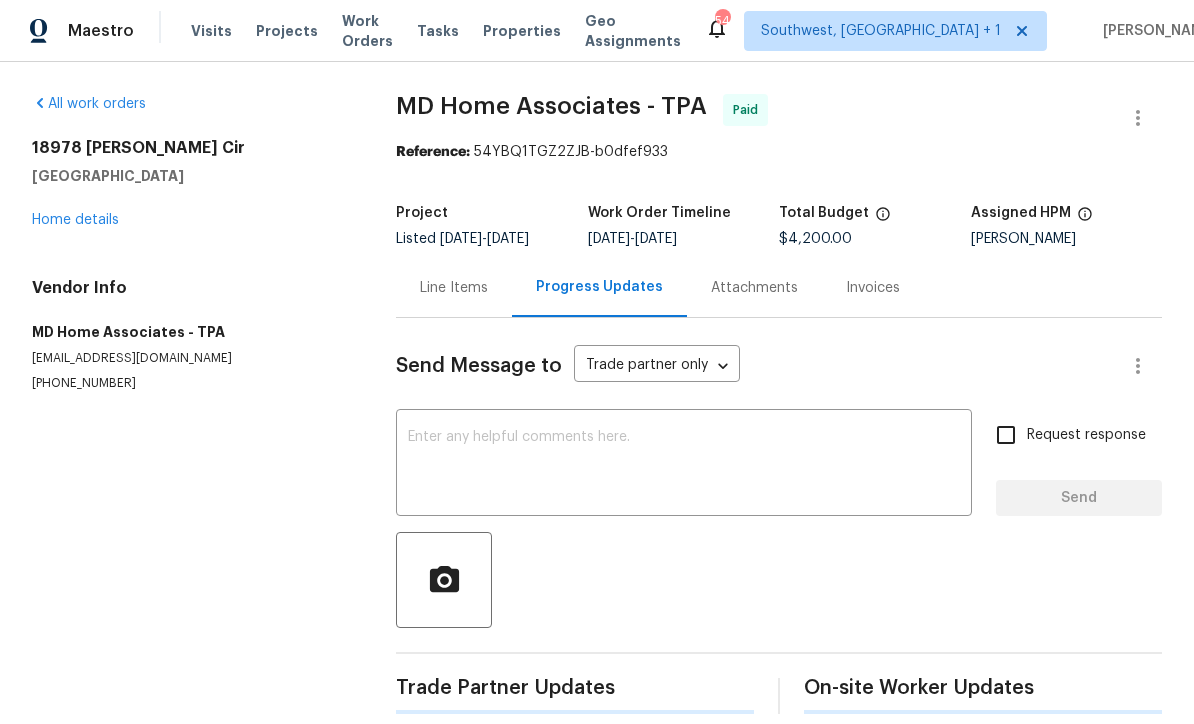 scroll, scrollTop: 8, scrollLeft: 0, axis: vertical 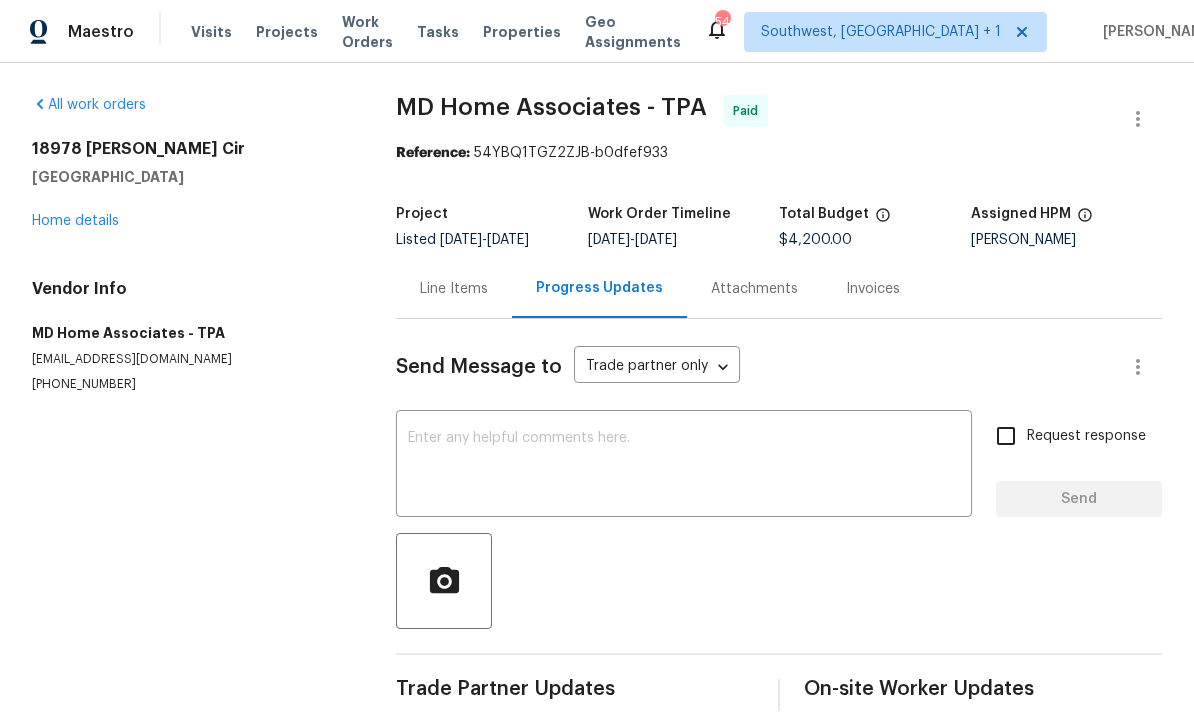 click on "Line Items" at bounding box center (454, 288) 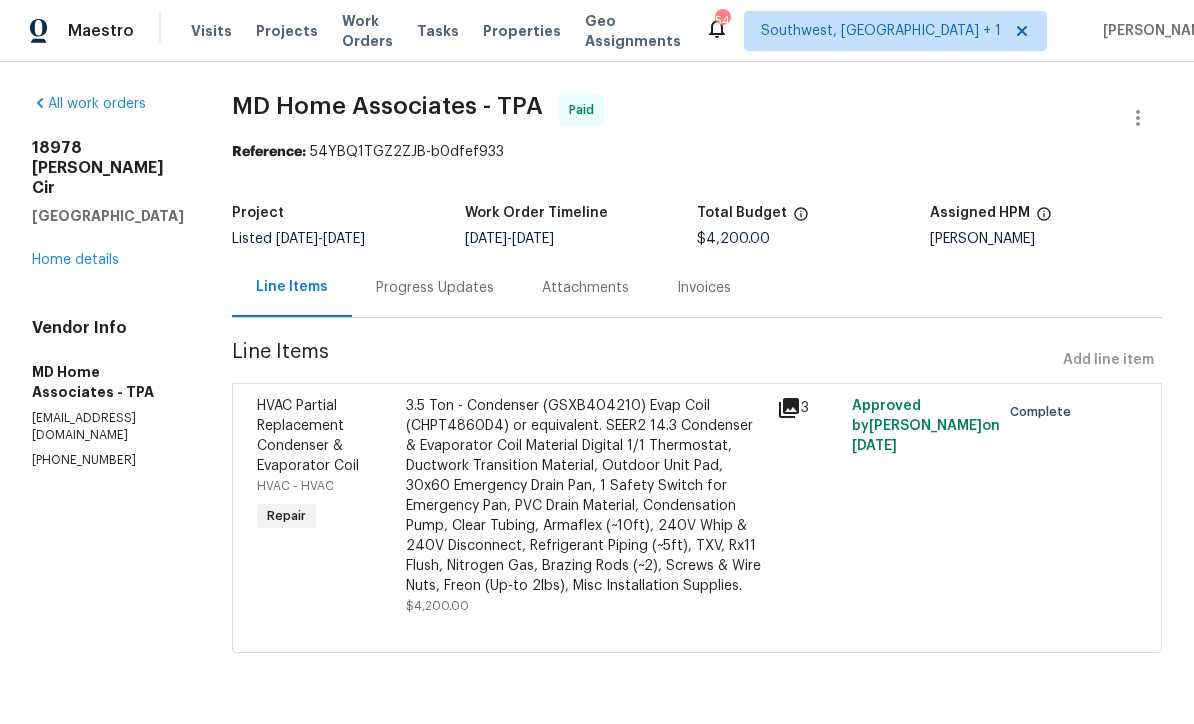 click on "Home details" at bounding box center (75, 261) 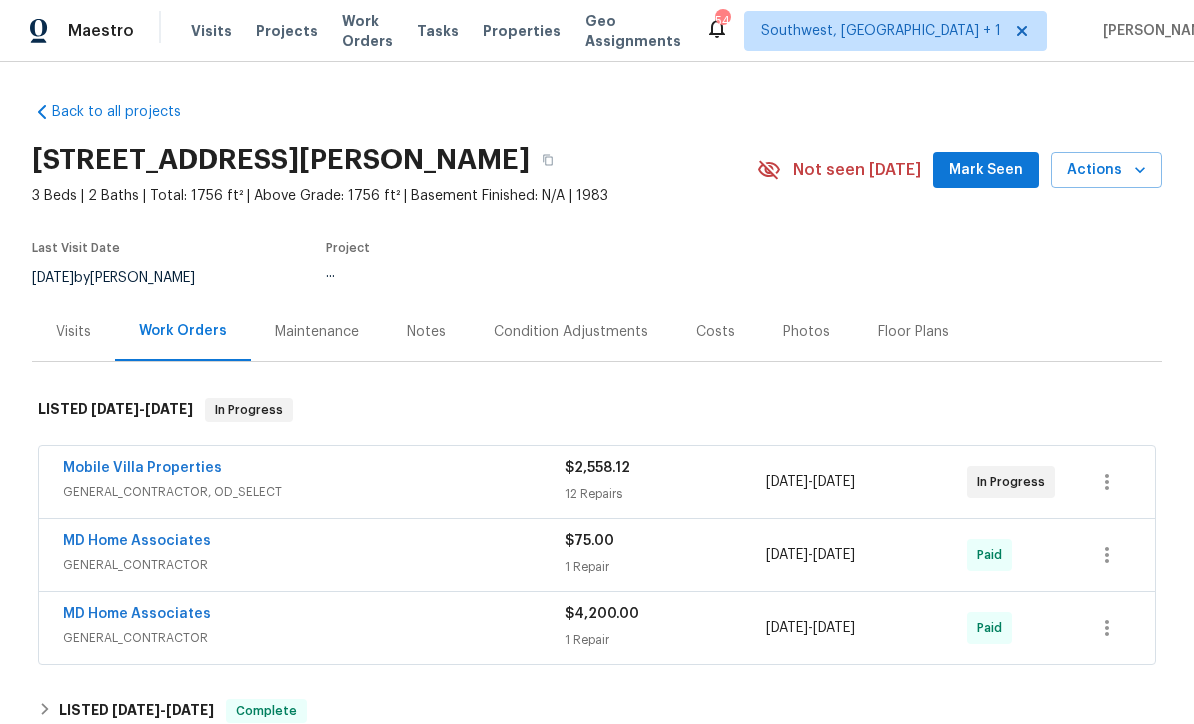 scroll, scrollTop: 8, scrollLeft: 0, axis: vertical 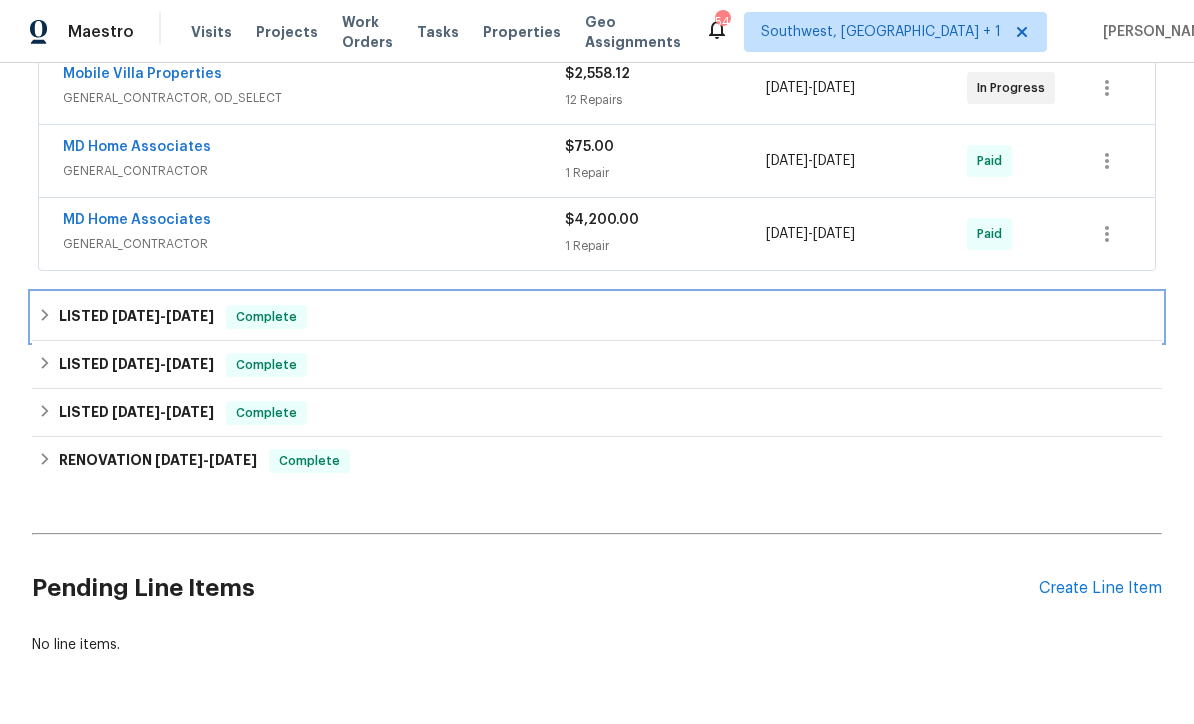 click on "LISTED   [DATE]  -  [DATE] Complete" at bounding box center (597, 317) 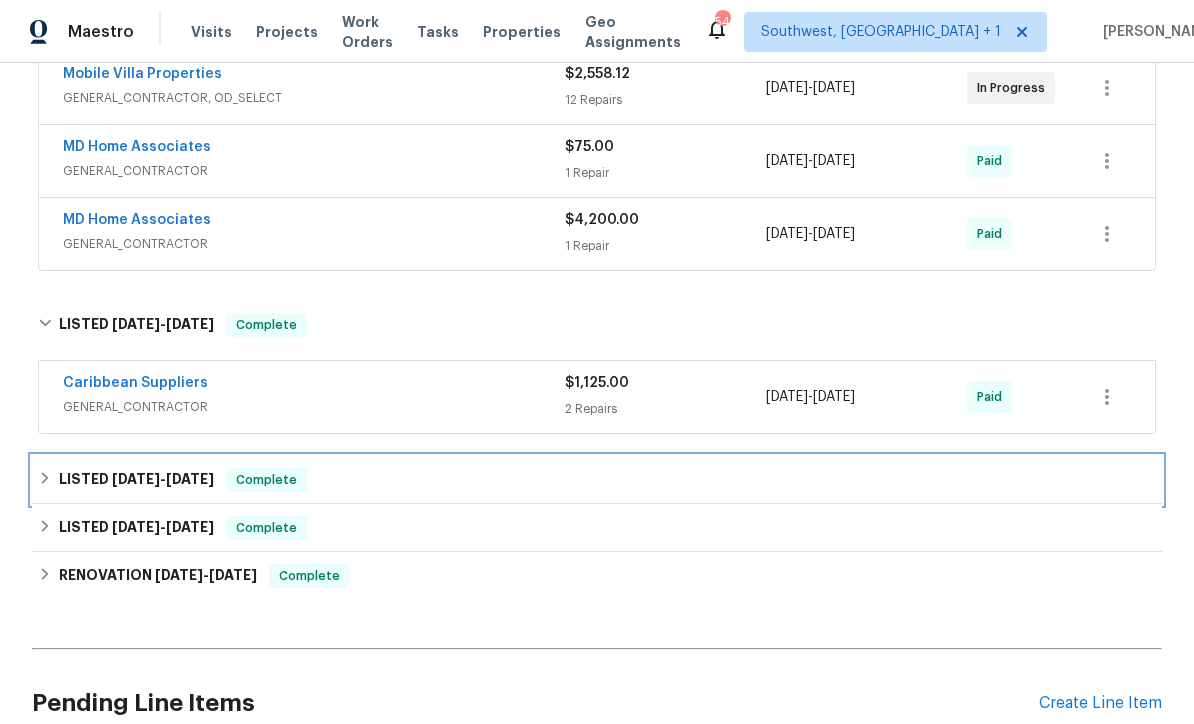 click on "LISTED   [DATE]  -  [DATE] Complete" at bounding box center (597, 480) 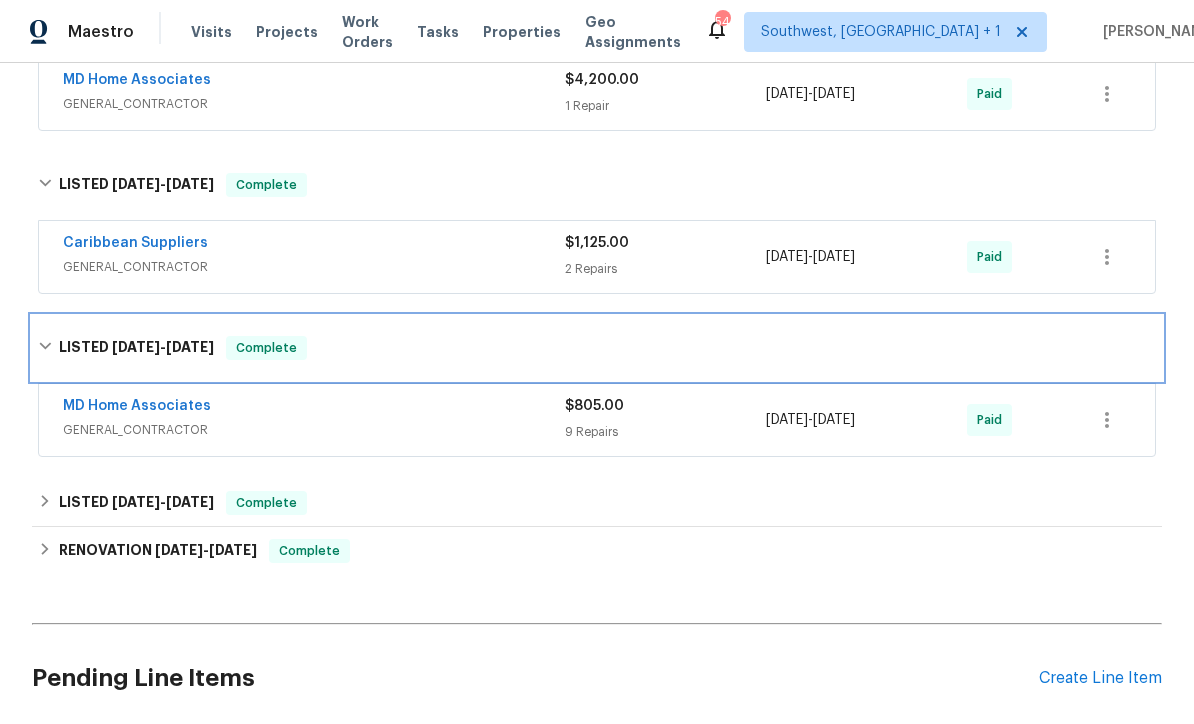 scroll, scrollTop: 536, scrollLeft: 0, axis: vertical 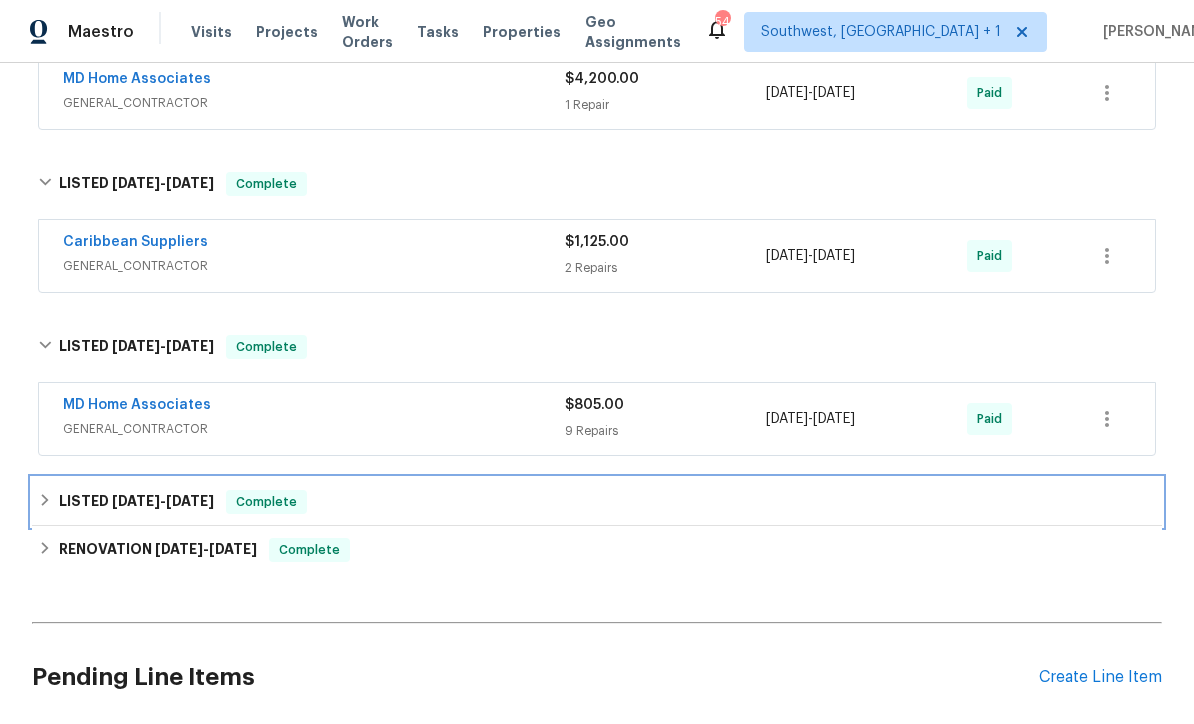 click on "LISTED   [DATE]  -  [DATE] Complete" at bounding box center (597, 502) 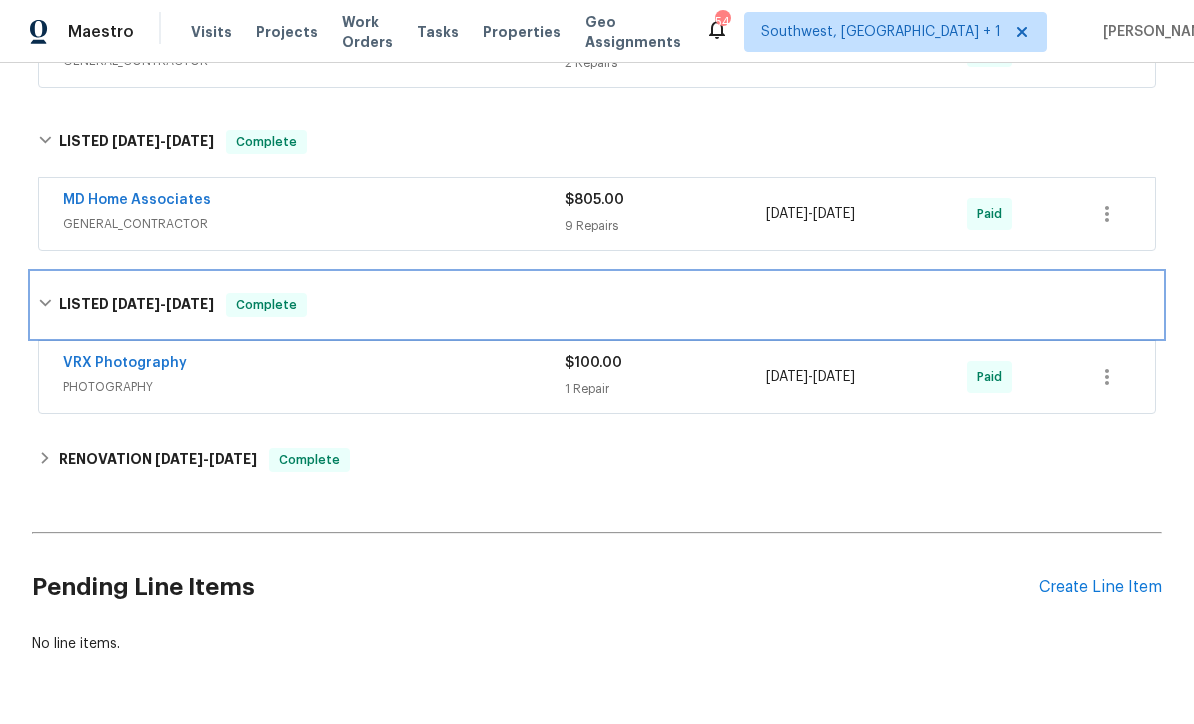 scroll, scrollTop: 740, scrollLeft: 0, axis: vertical 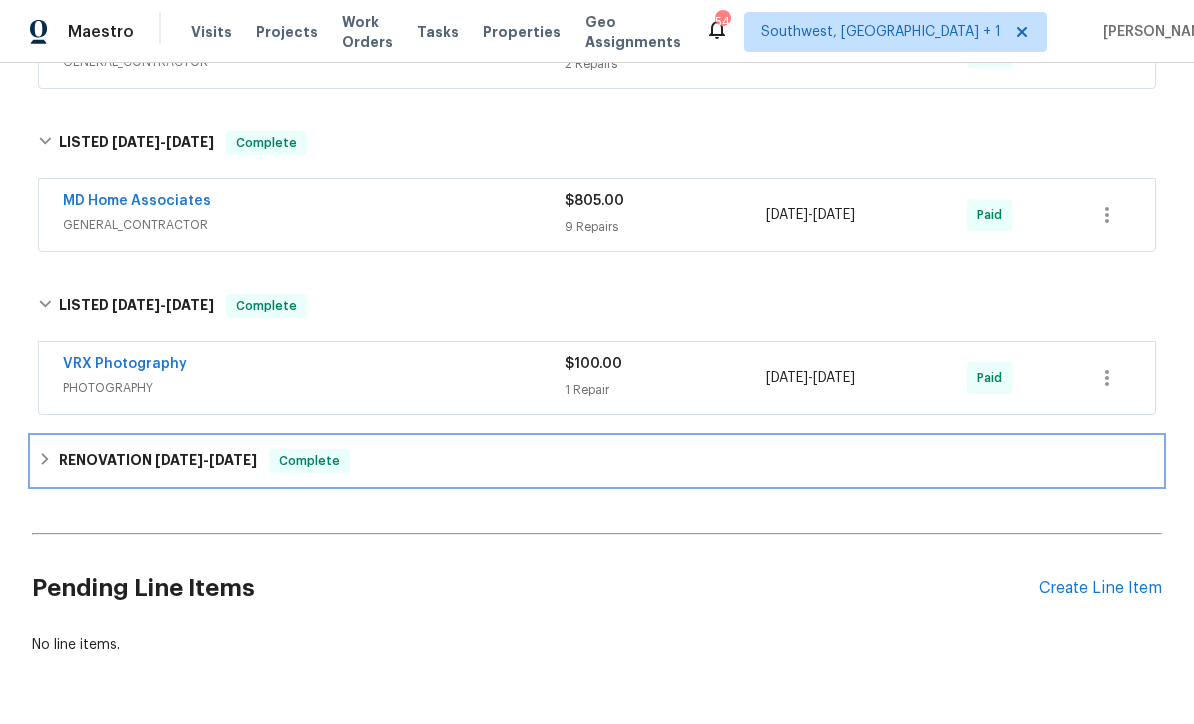 click on "RENOVATION   [DATE]  -  [DATE] Complete" at bounding box center [597, 461] 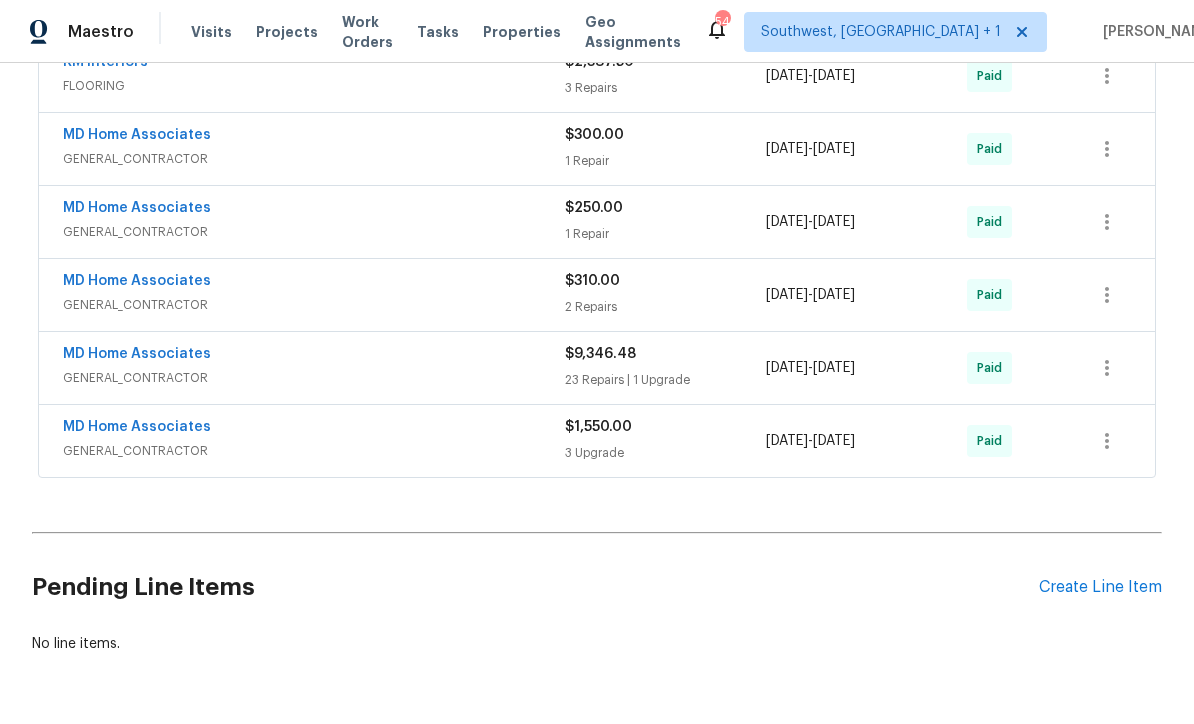 scroll, scrollTop: 1277, scrollLeft: 0, axis: vertical 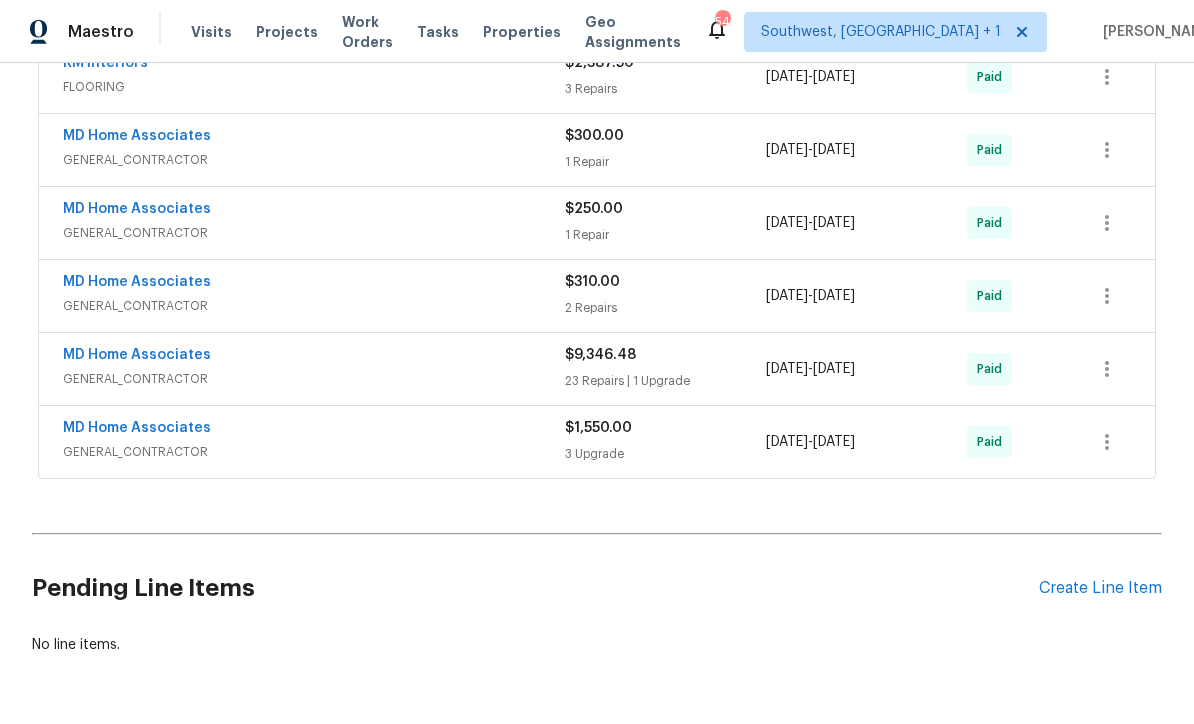 click on "3 Upgrade" at bounding box center (665, 454) 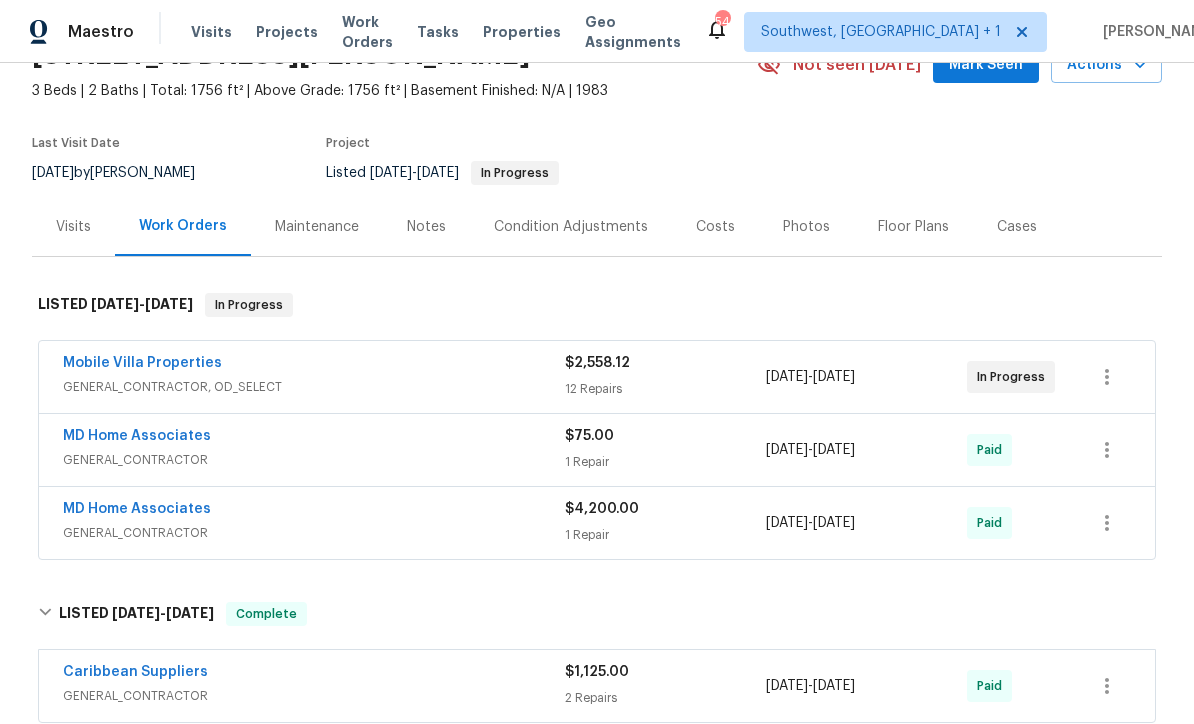 scroll, scrollTop: 144, scrollLeft: 0, axis: vertical 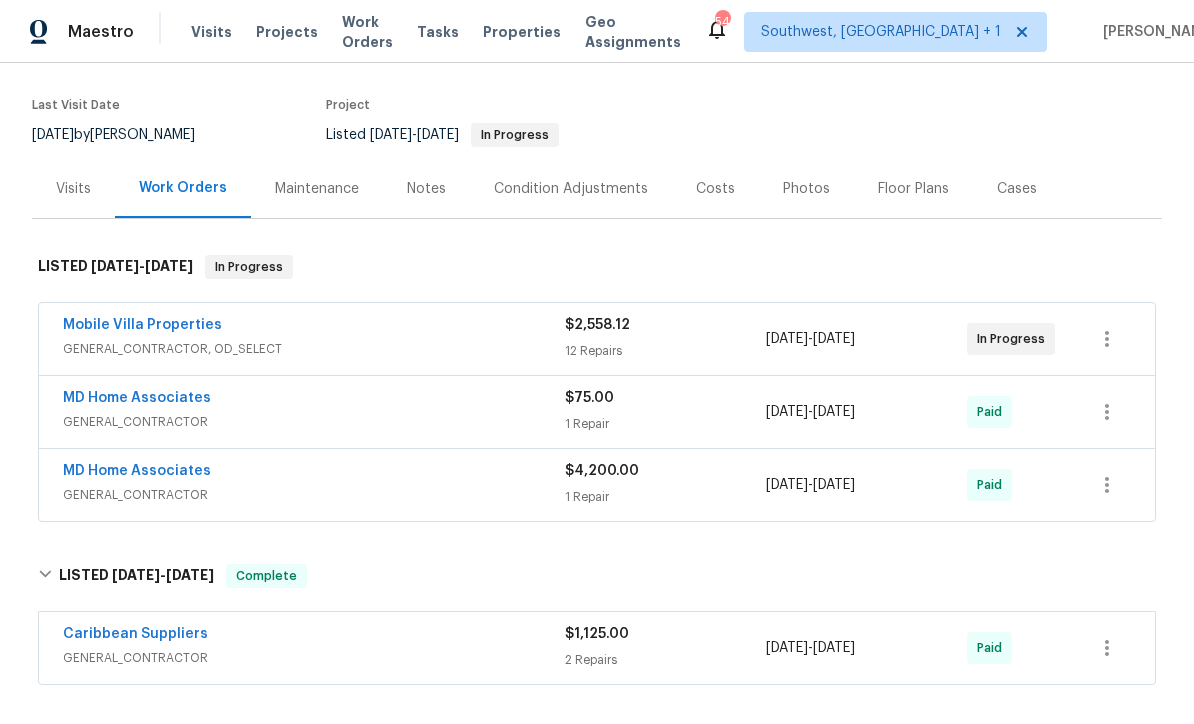 click on "GENERAL_CONTRACTOR" at bounding box center (314, 495) 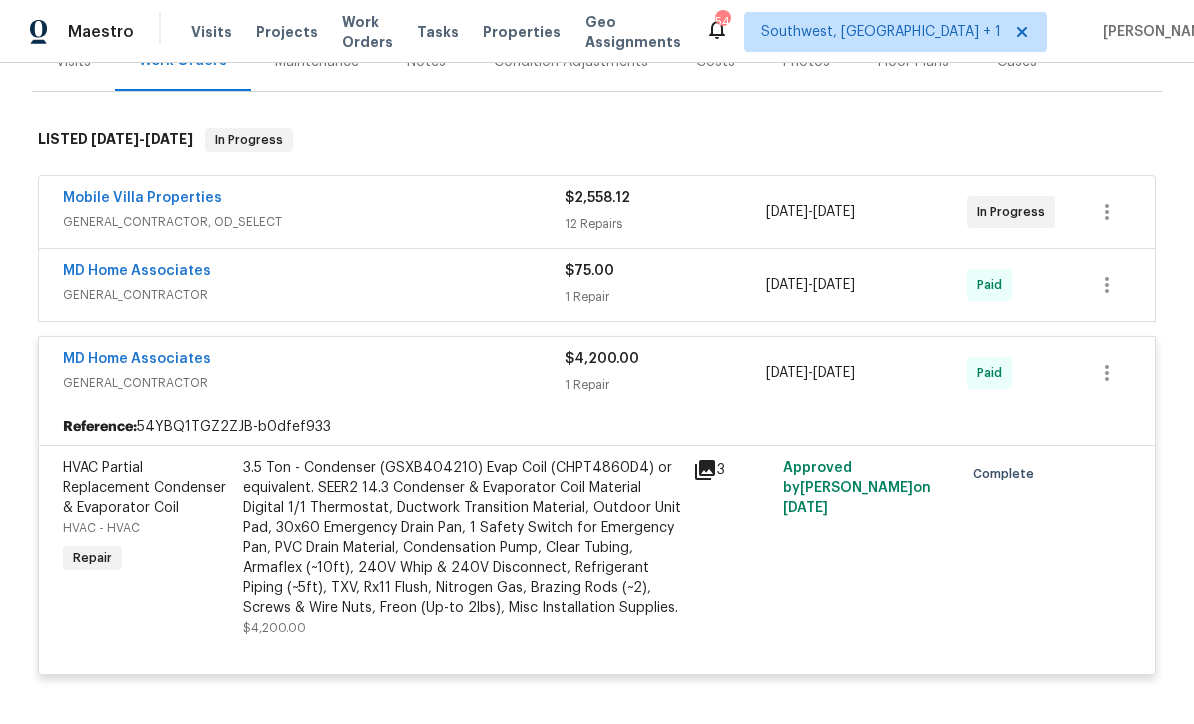 scroll, scrollTop: 273, scrollLeft: 0, axis: vertical 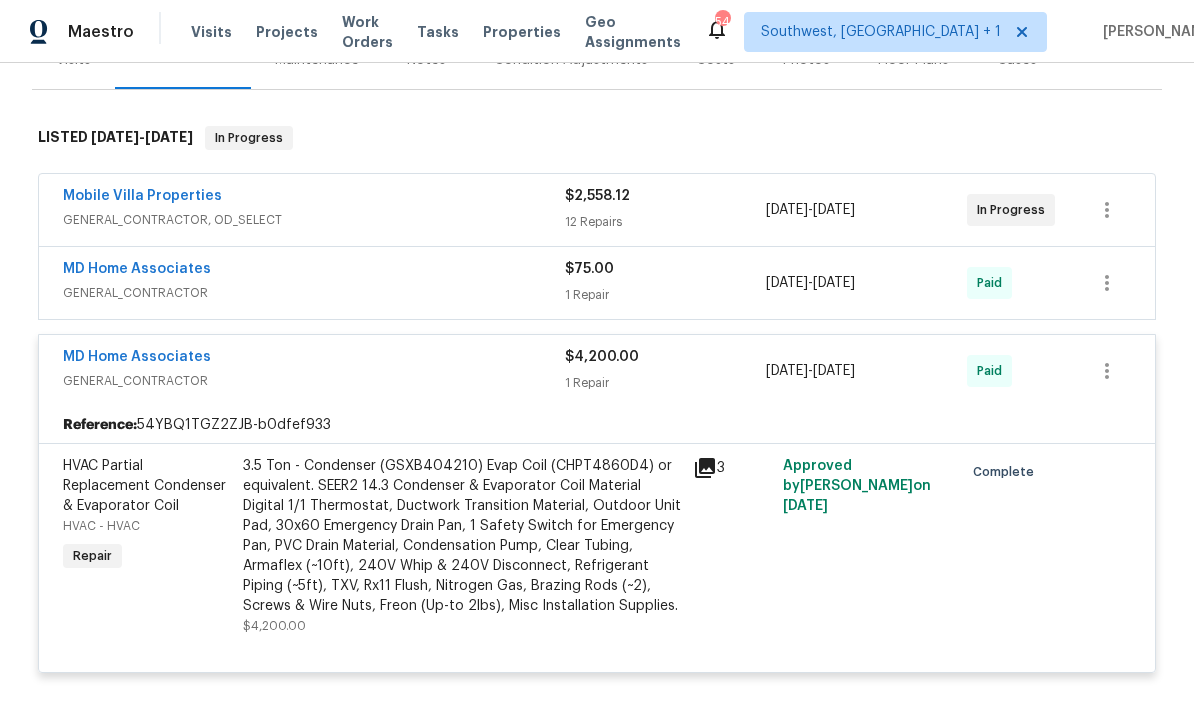 click on "GENERAL_CONTRACTOR, OD_SELECT" at bounding box center (314, 220) 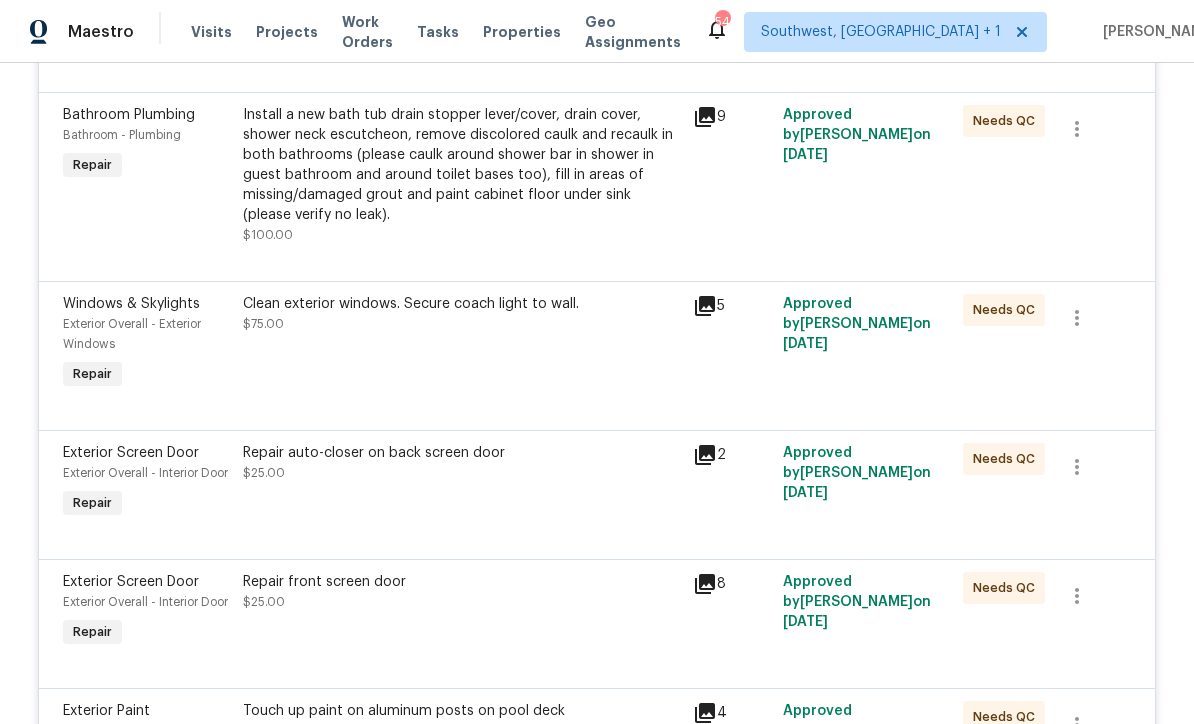 scroll, scrollTop: 754, scrollLeft: 0, axis: vertical 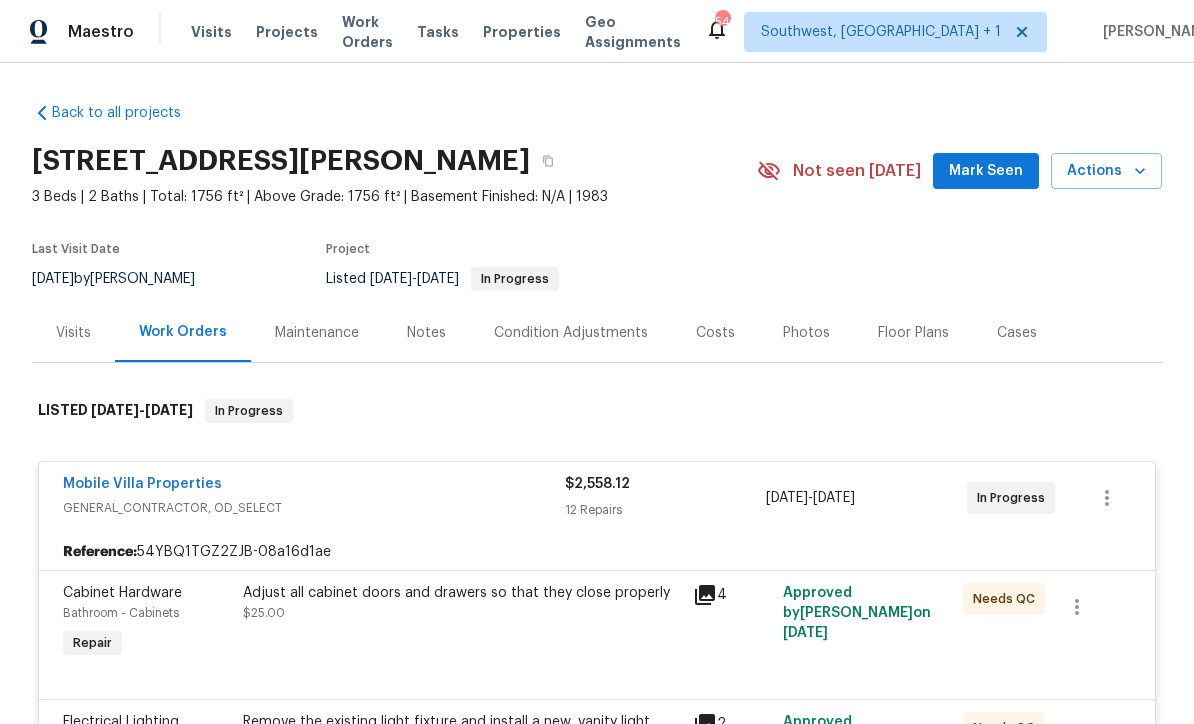click on "Projects" at bounding box center [287, 32] 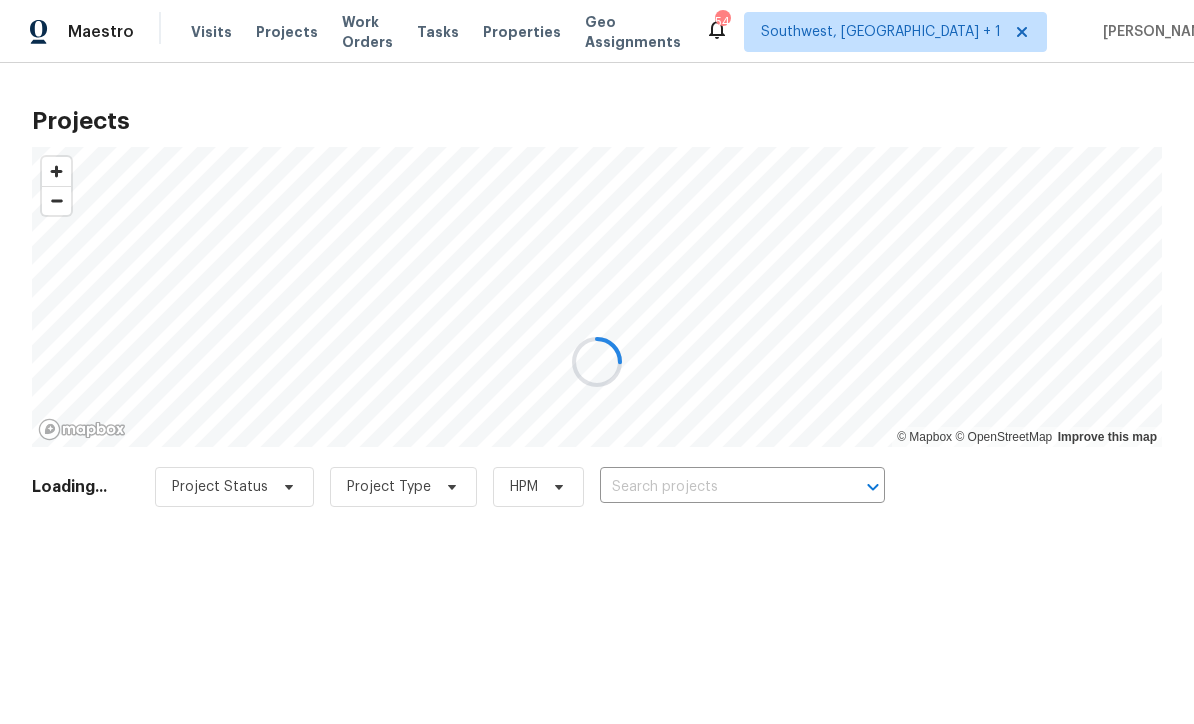 scroll, scrollTop: 0, scrollLeft: 0, axis: both 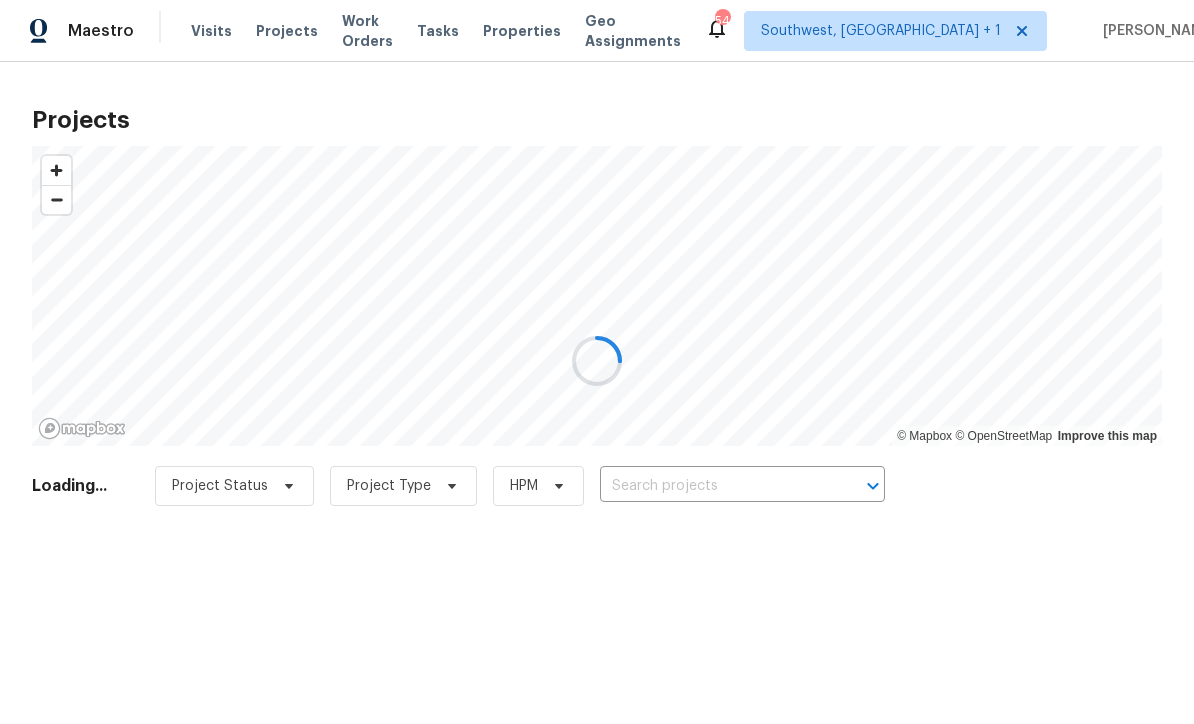 click at bounding box center (597, 362) 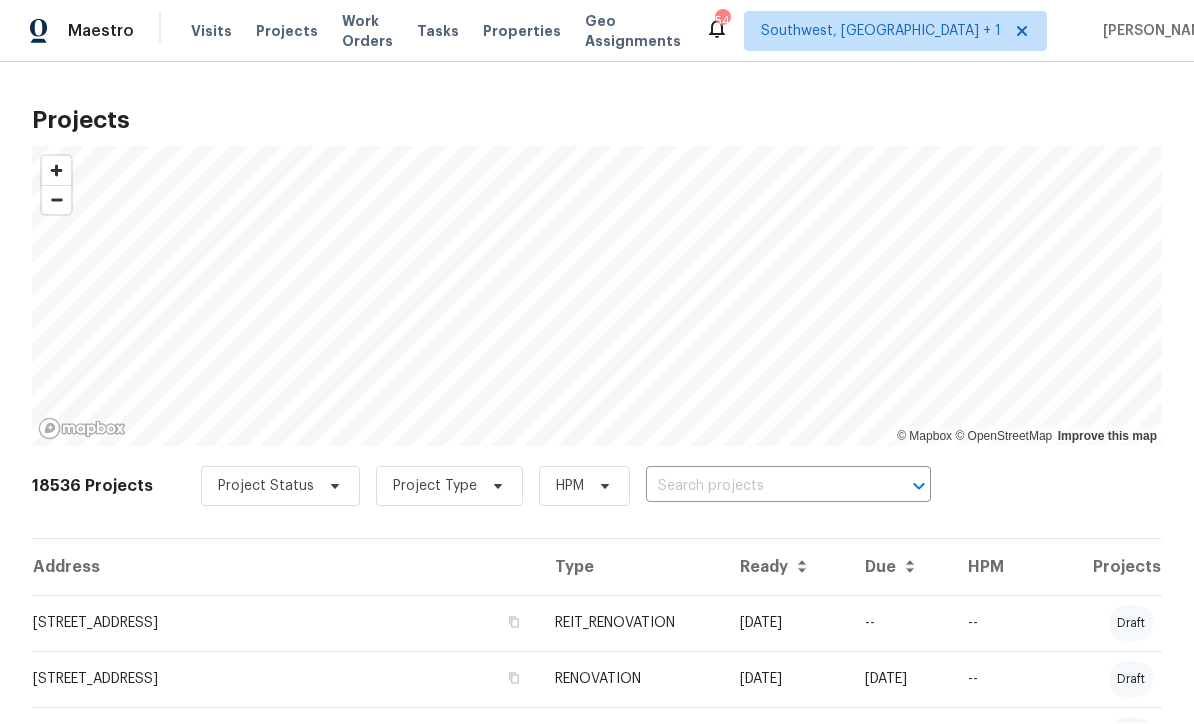 scroll, scrollTop: 1, scrollLeft: 0, axis: vertical 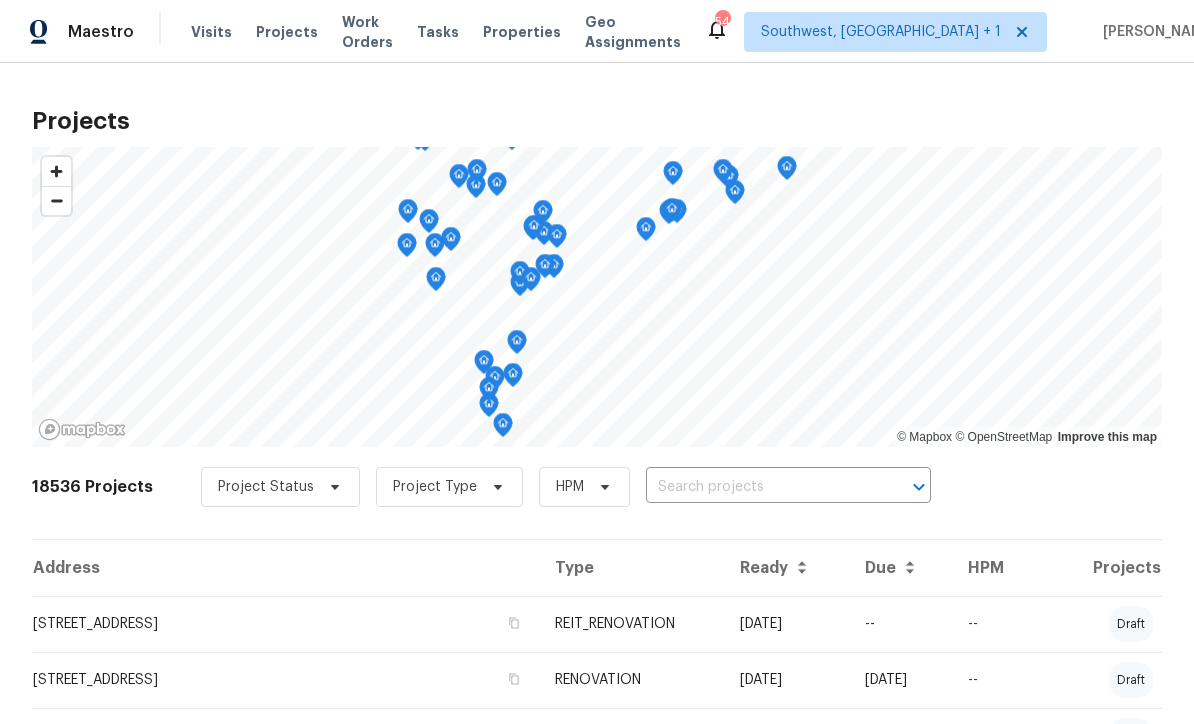 click at bounding box center [760, 487] 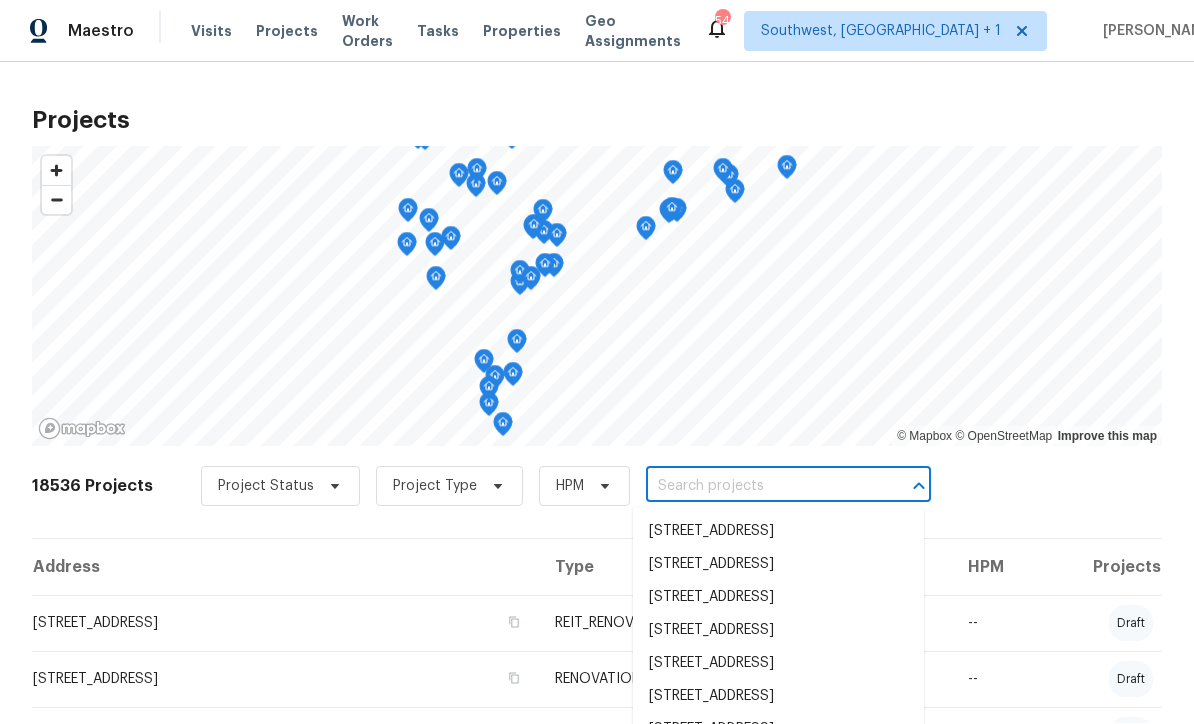 scroll, scrollTop: 0, scrollLeft: 0, axis: both 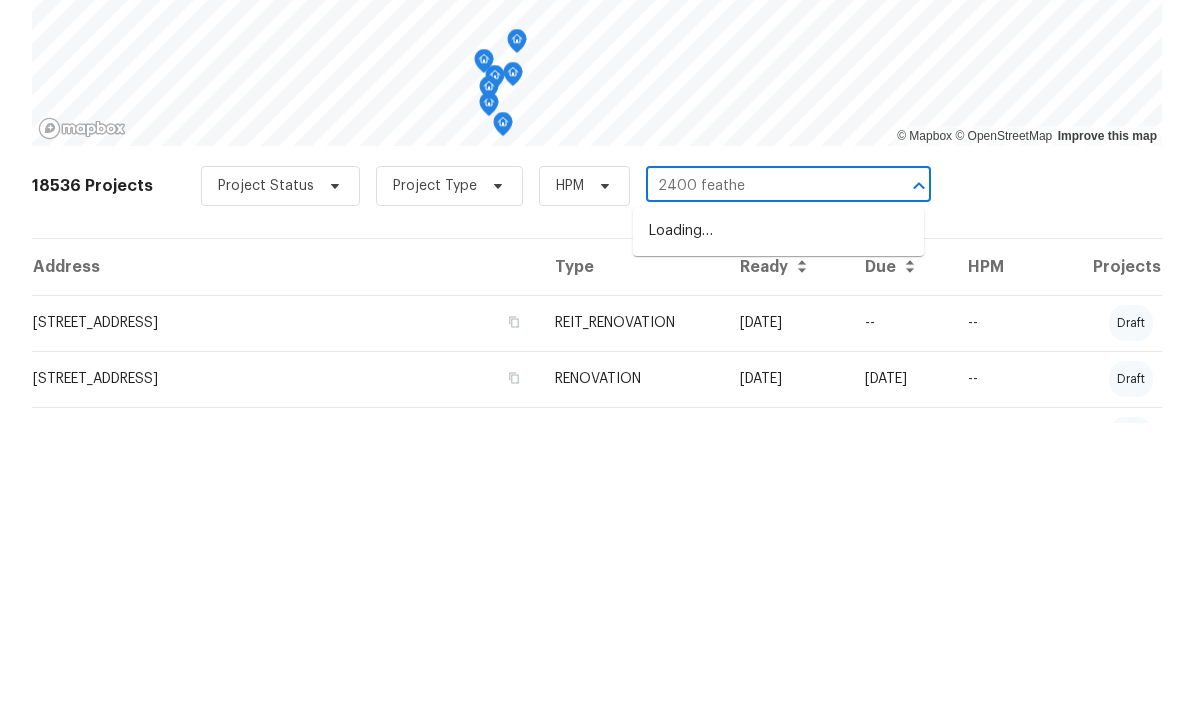 type on "2400 feather" 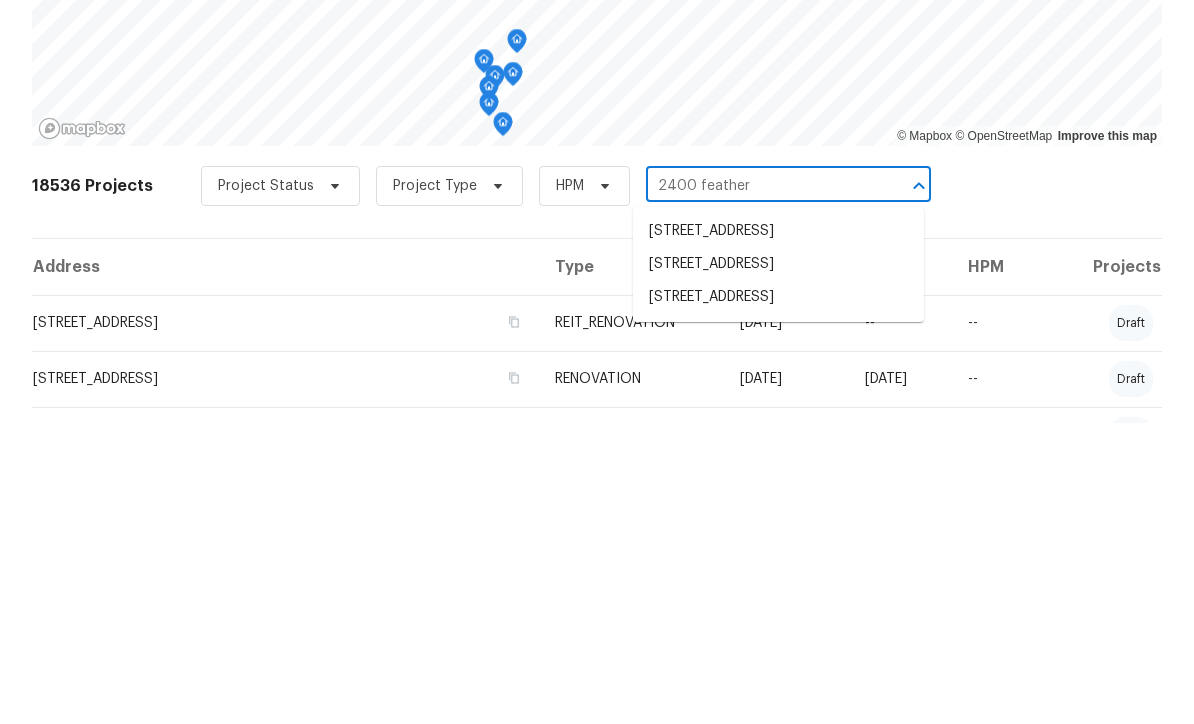 scroll, scrollTop: 66, scrollLeft: 0, axis: vertical 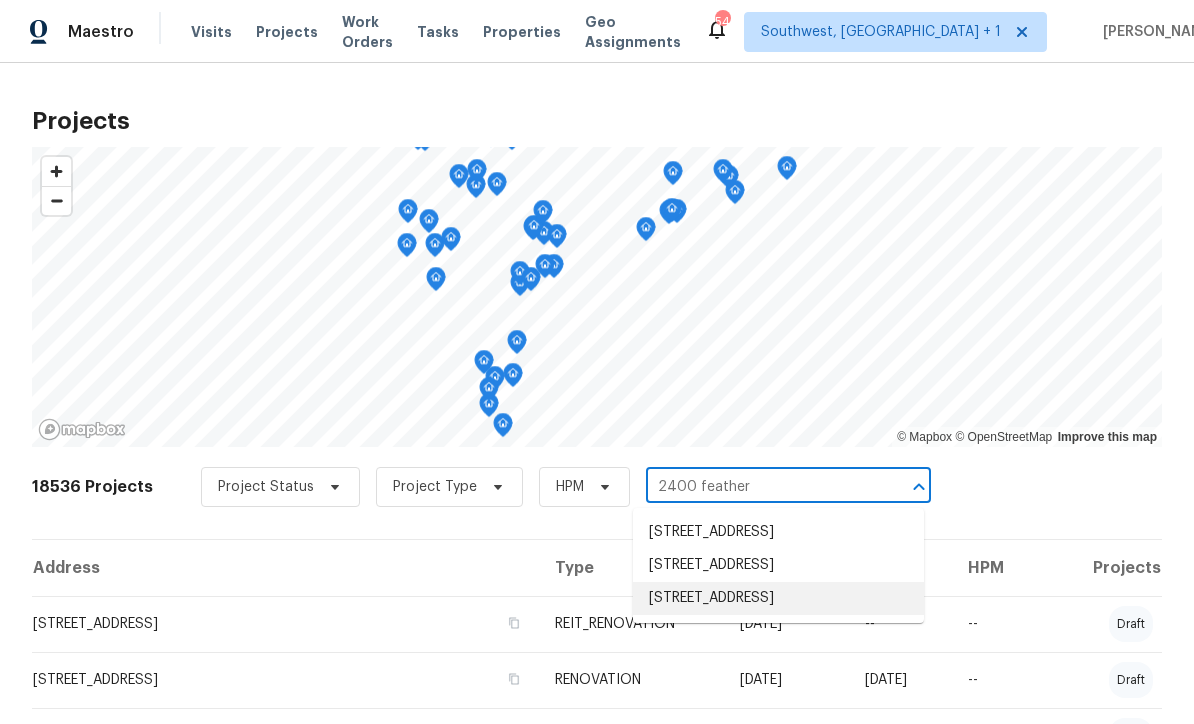 click on "[STREET_ADDRESS]" at bounding box center [778, 598] 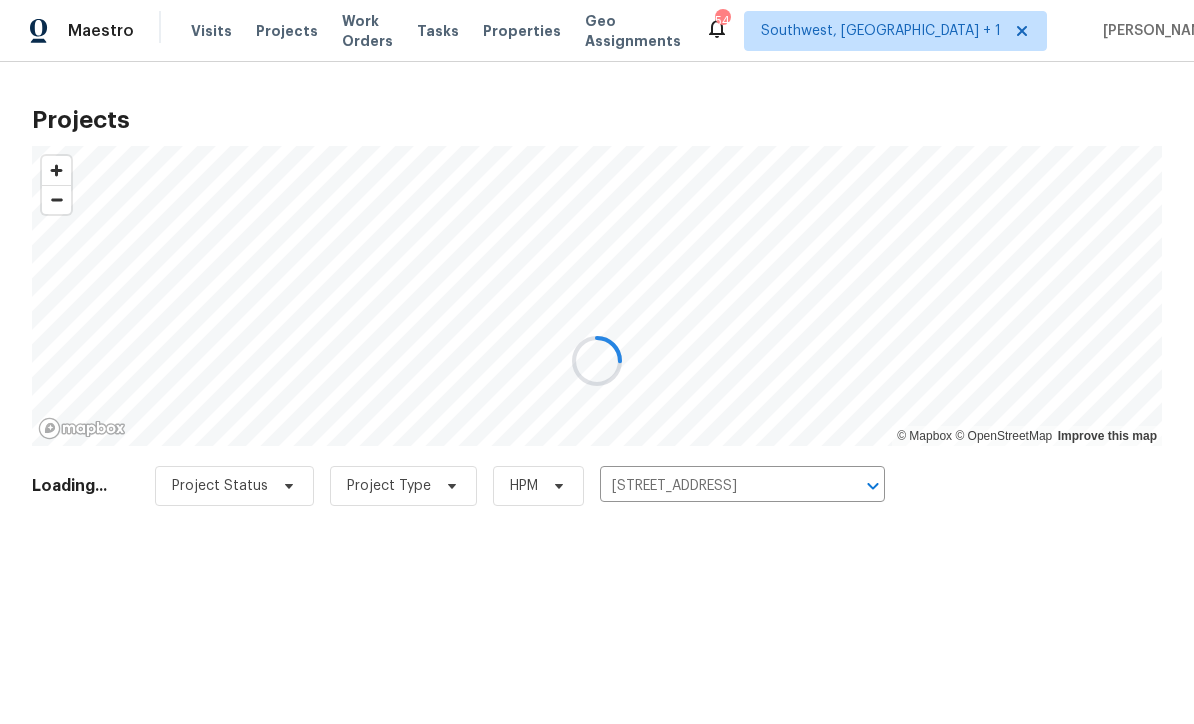 scroll, scrollTop: 1, scrollLeft: 0, axis: vertical 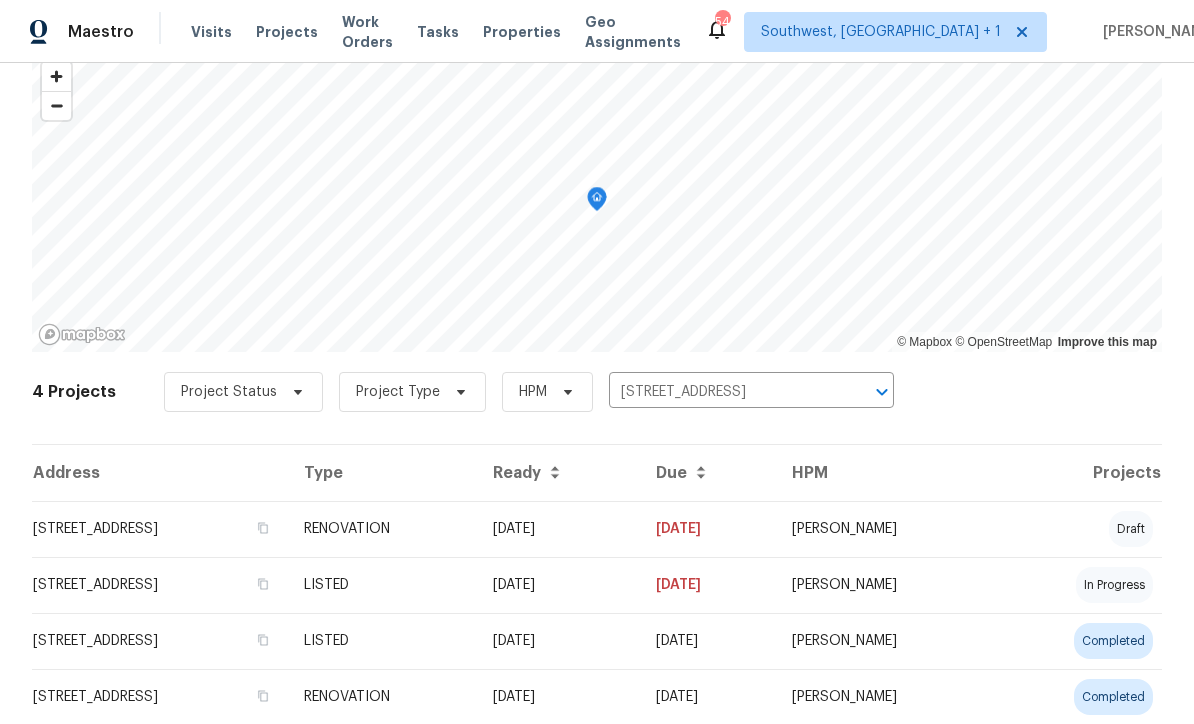 click on "RENOVATION" at bounding box center (382, 529) 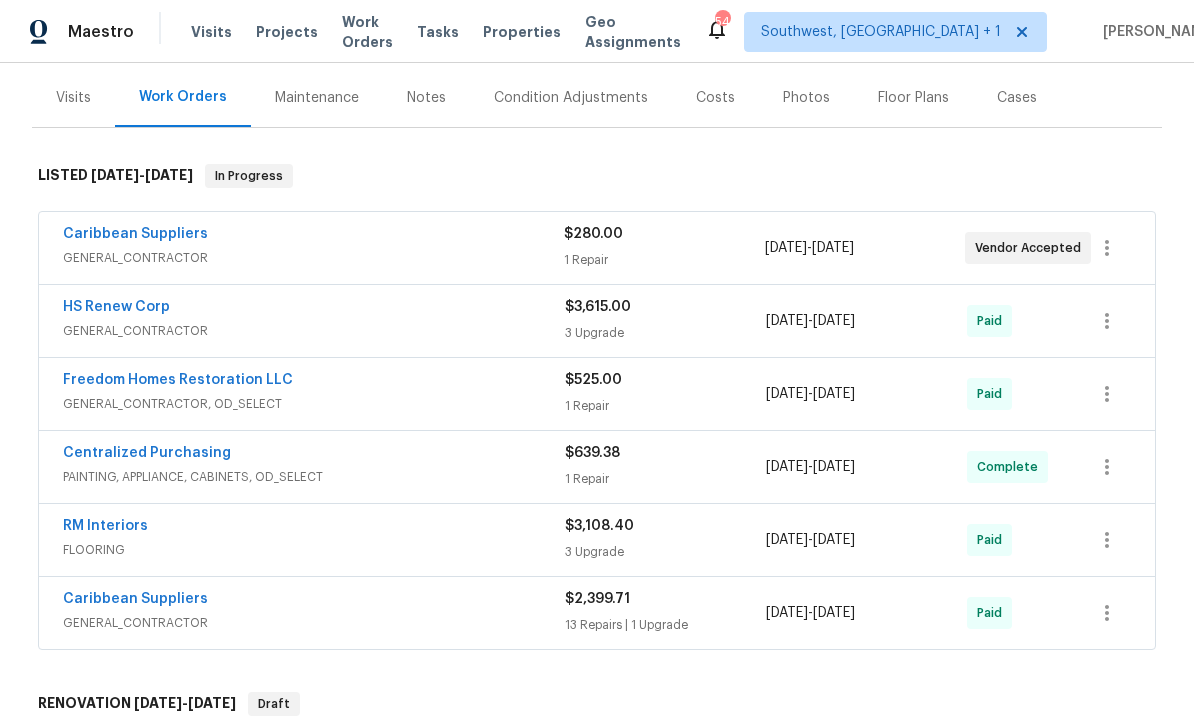 scroll, scrollTop: 235, scrollLeft: 0, axis: vertical 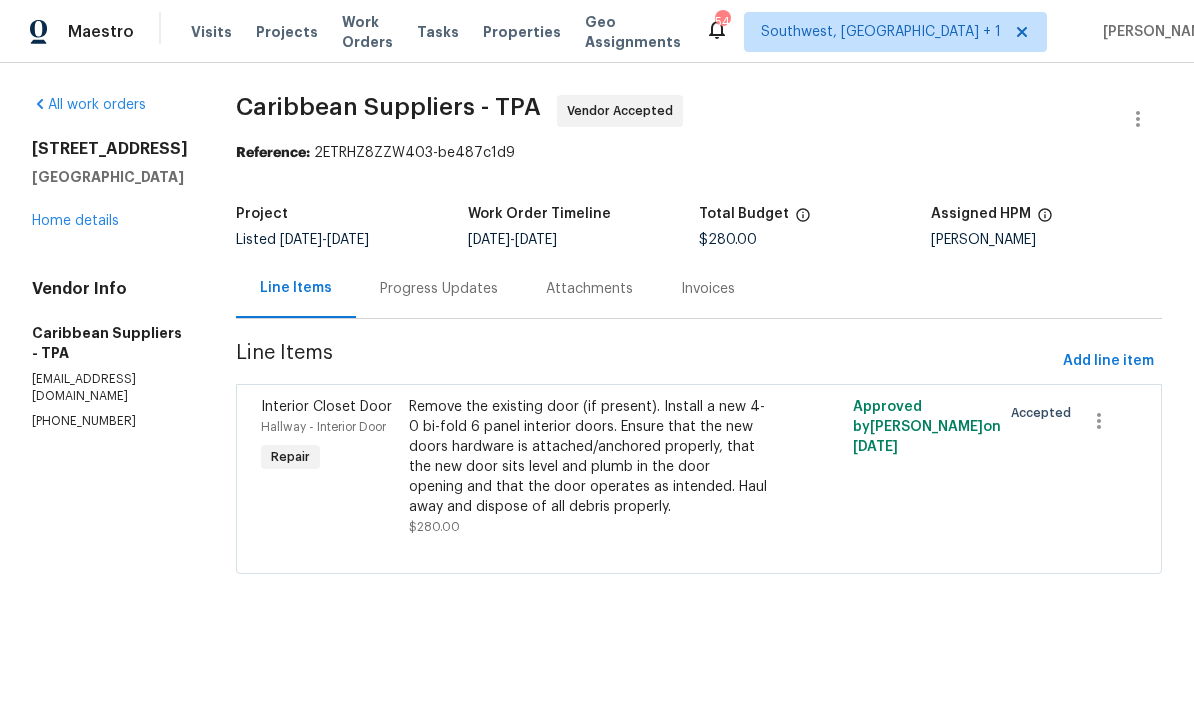 click on "Progress Updates" at bounding box center (439, 289) 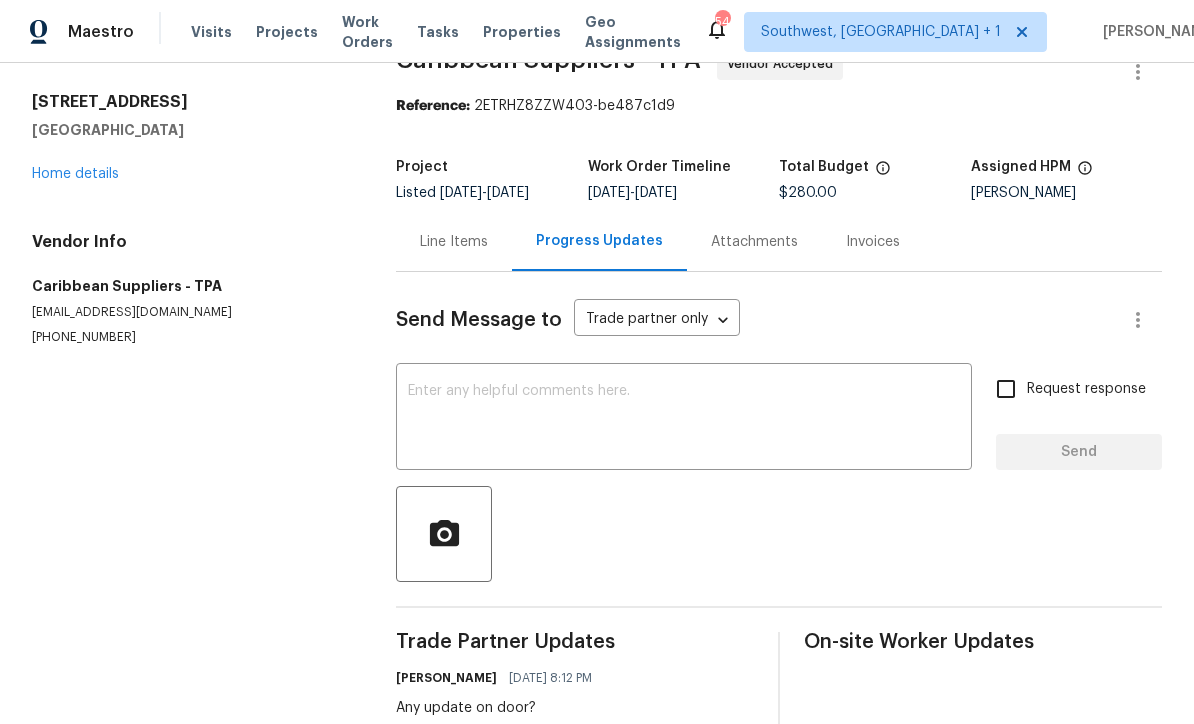 scroll, scrollTop: 46, scrollLeft: 0, axis: vertical 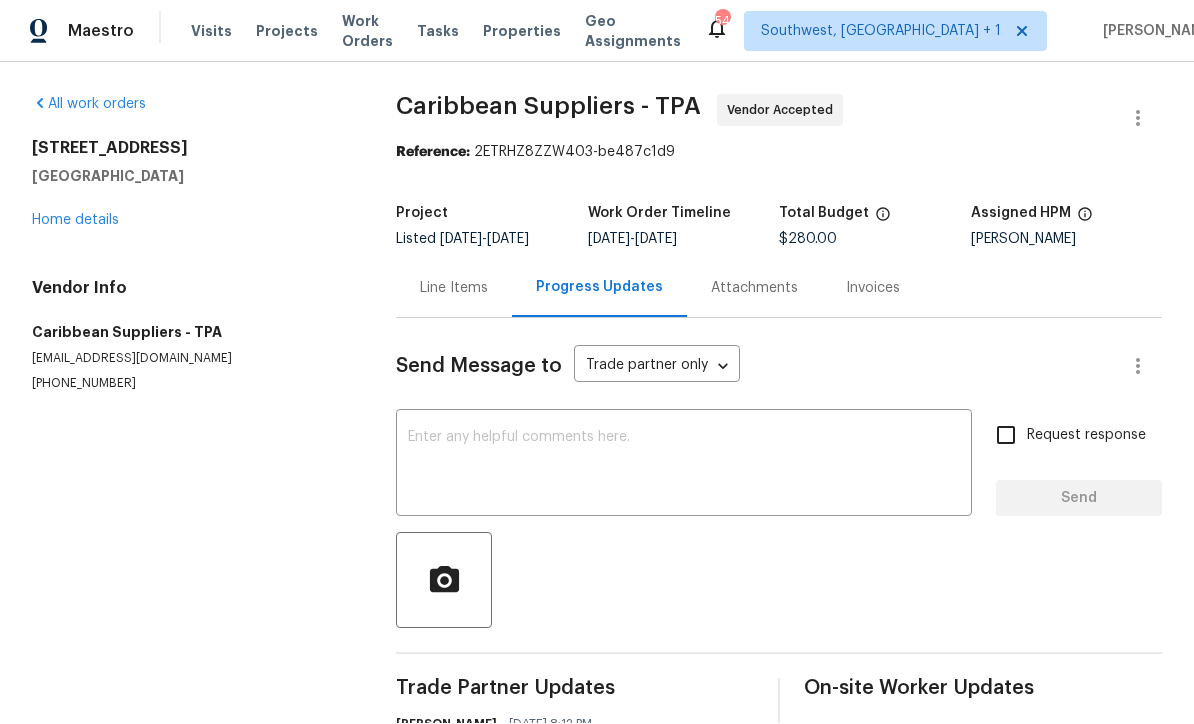 click on "Home details" at bounding box center (75, 221) 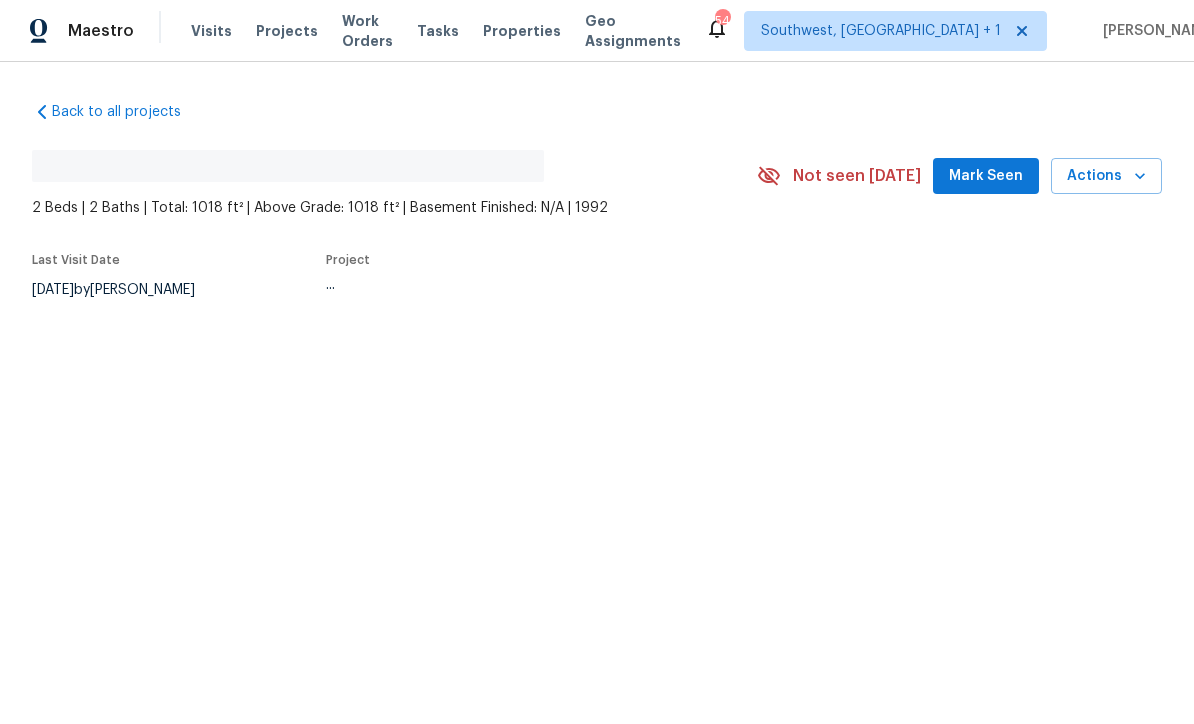 scroll, scrollTop: 1, scrollLeft: 0, axis: vertical 